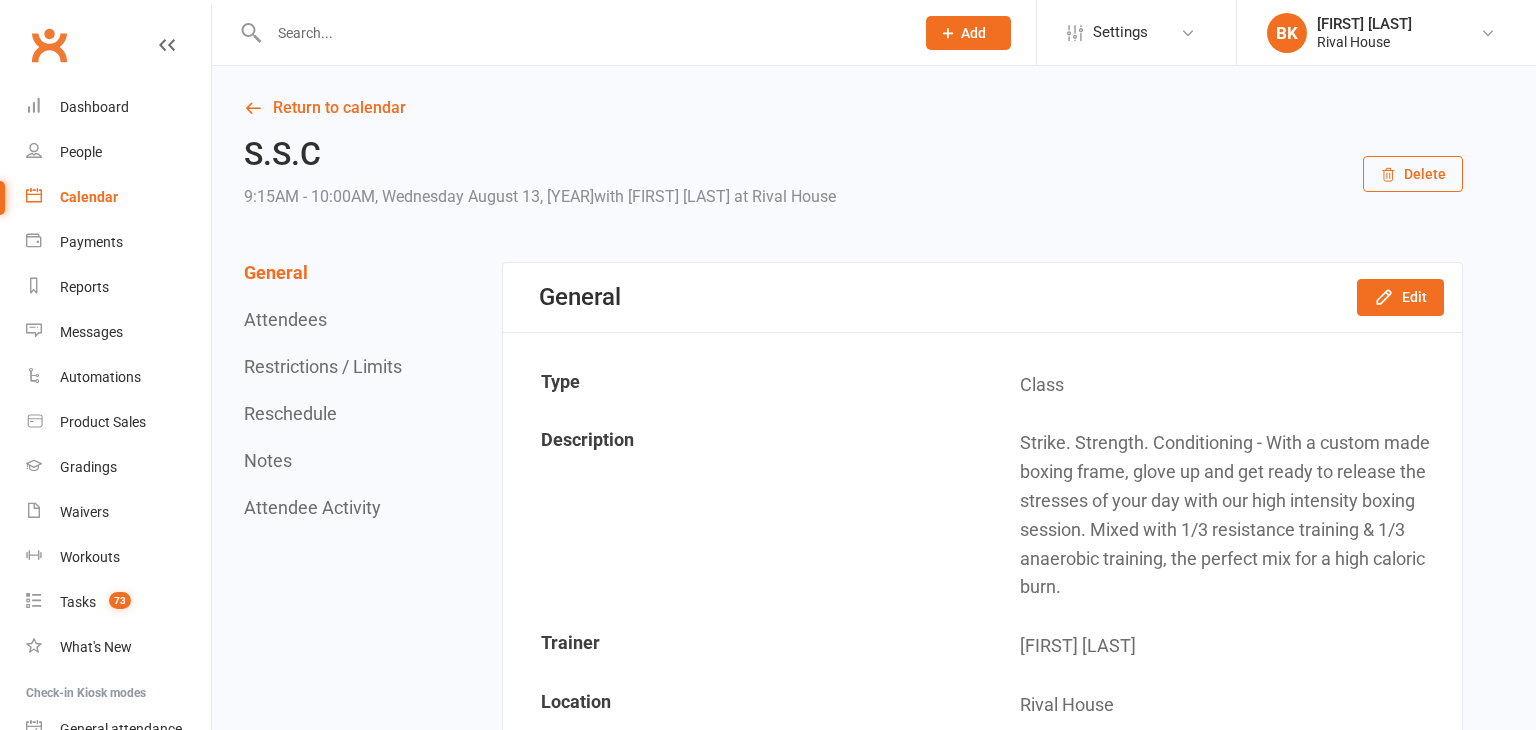 scroll, scrollTop: 0, scrollLeft: 0, axis: both 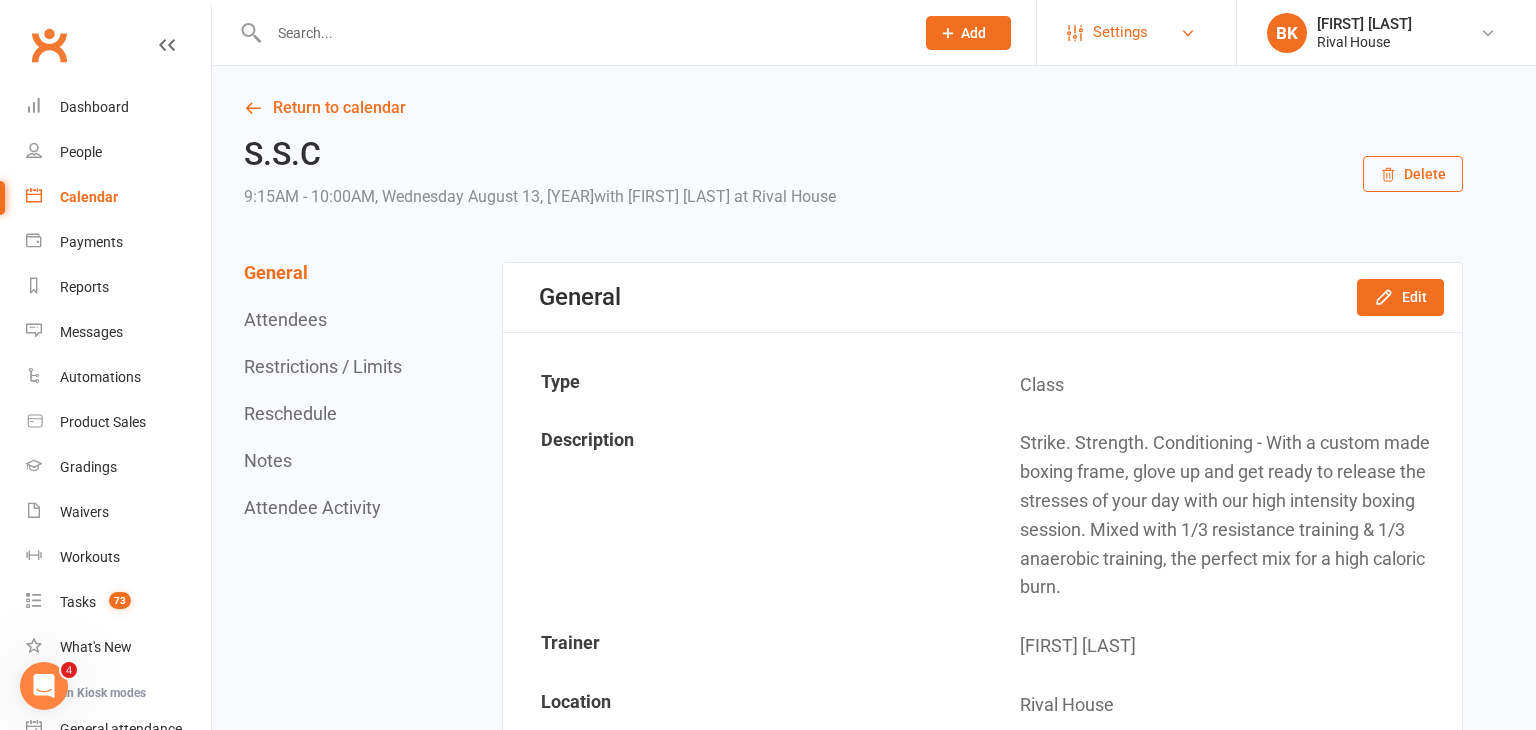 click on "Settings" at bounding box center (1120, 32) 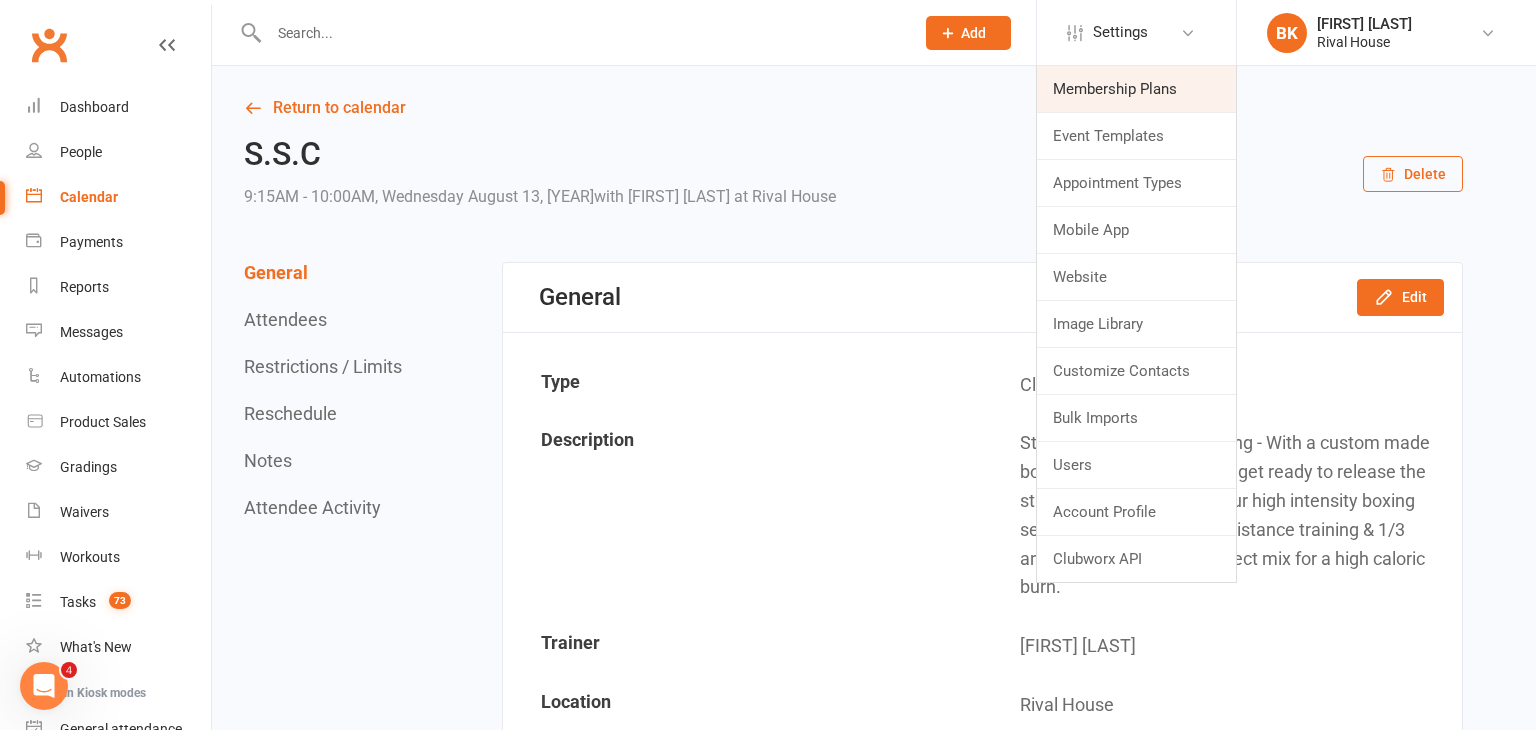 click on "Membership Plans" at bounding box center (1136, 89) 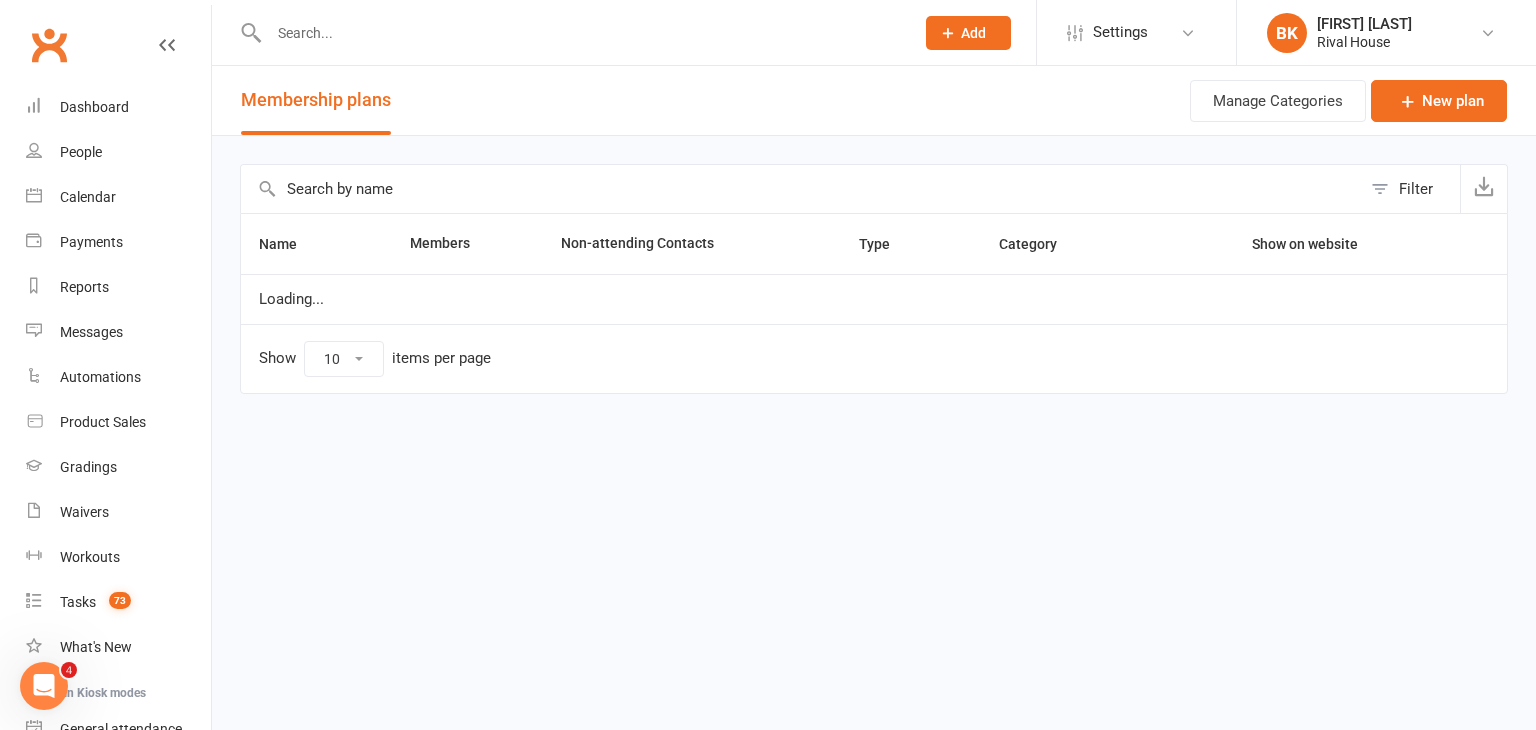 select on "100" 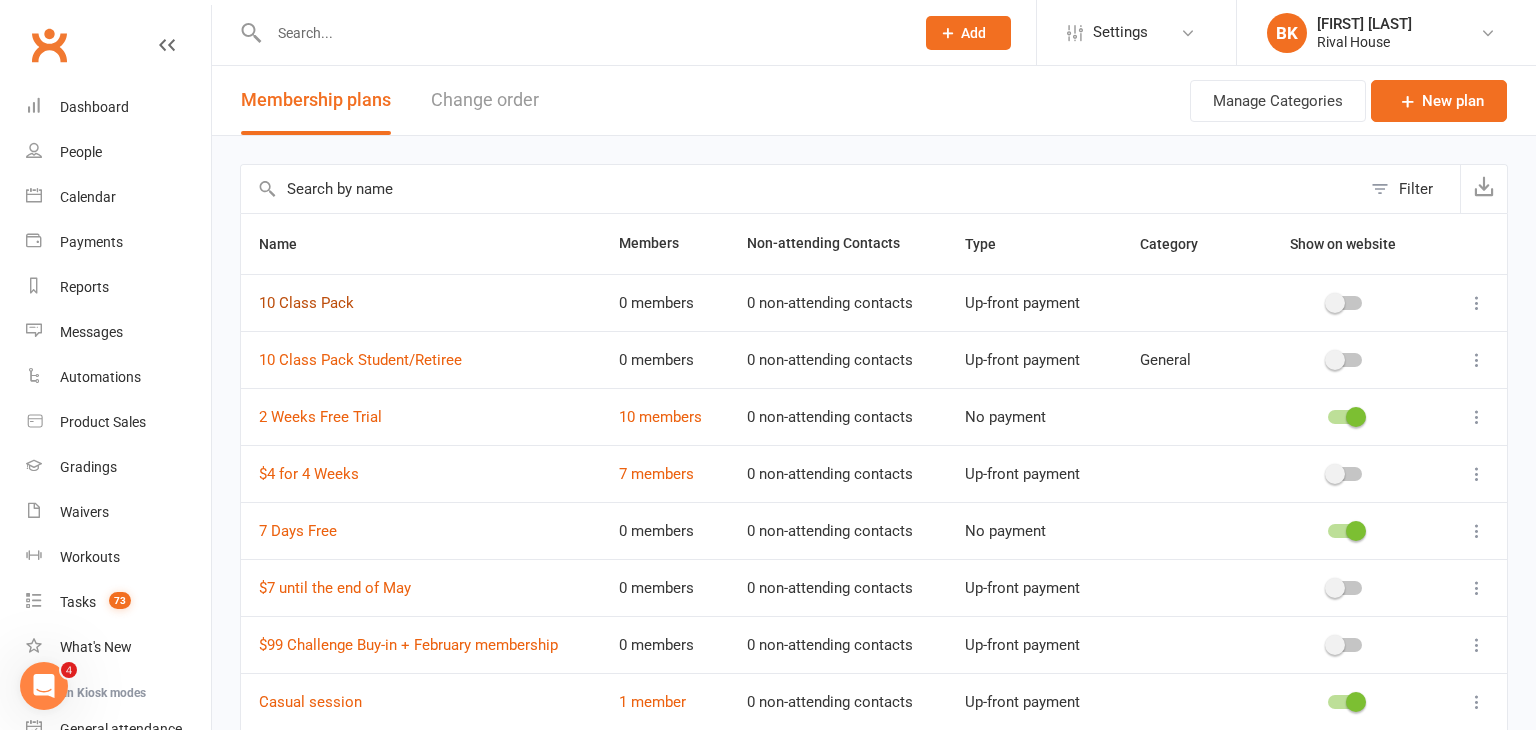 click on "10 Class Pack" at bounding box center (306, 303) 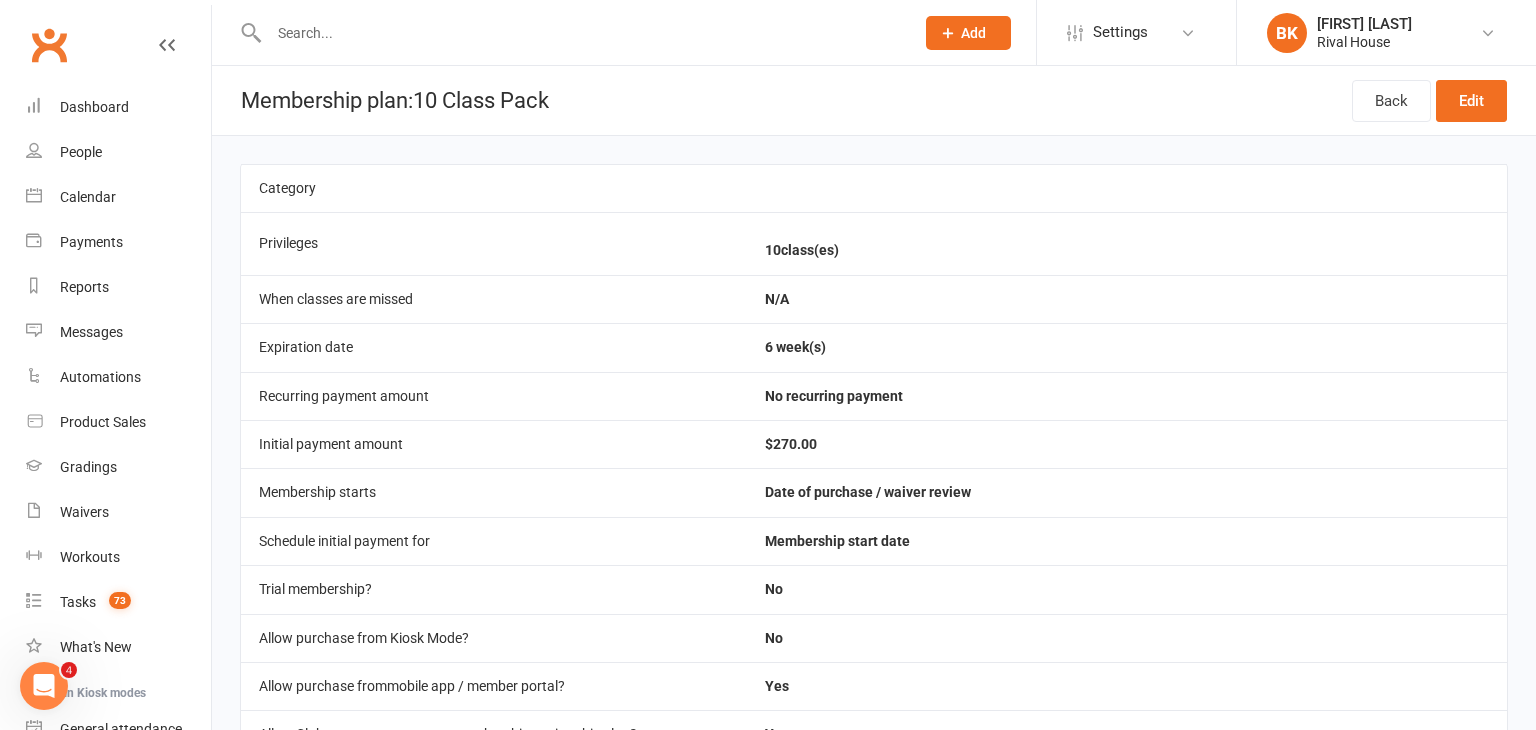 click at bounding box center (581, 33) 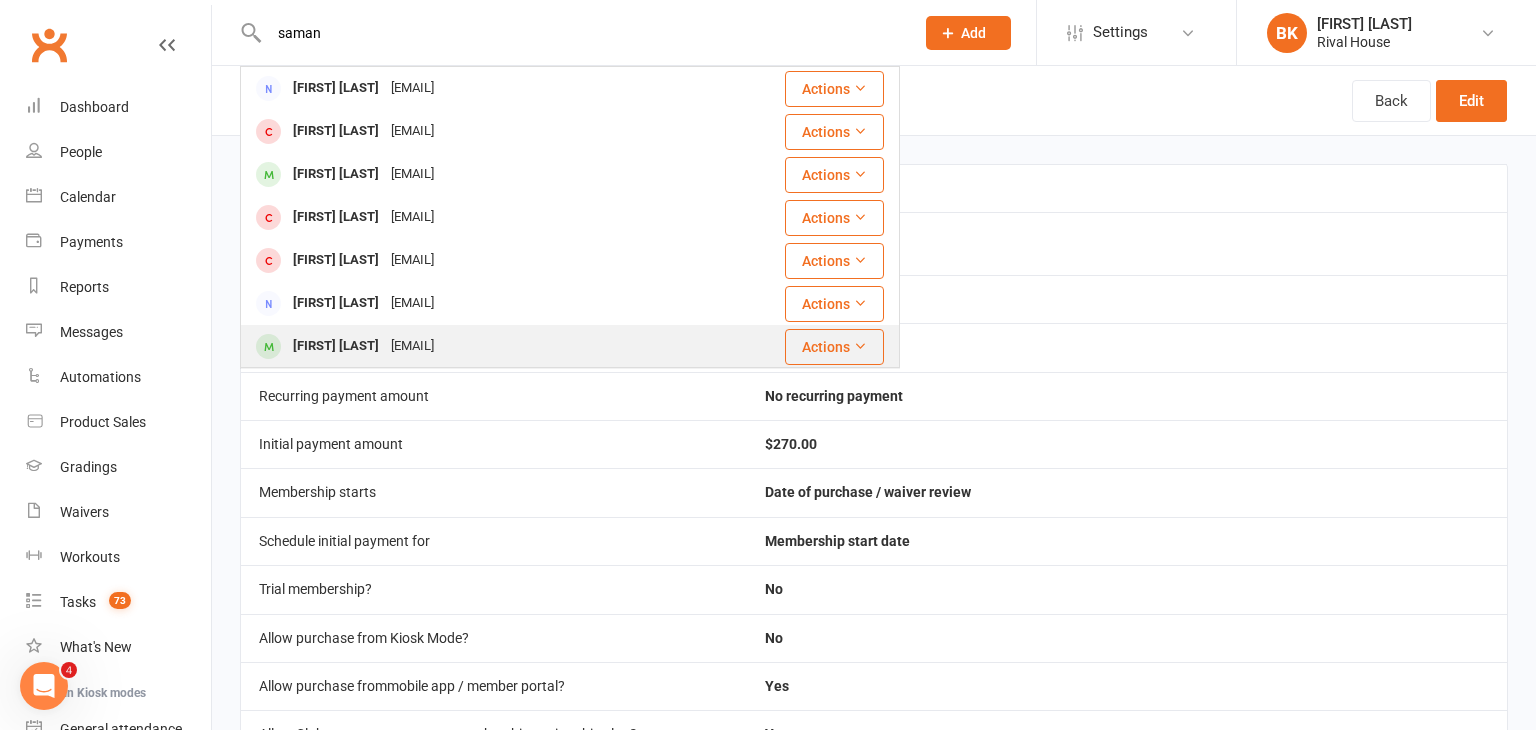 type on "saman" 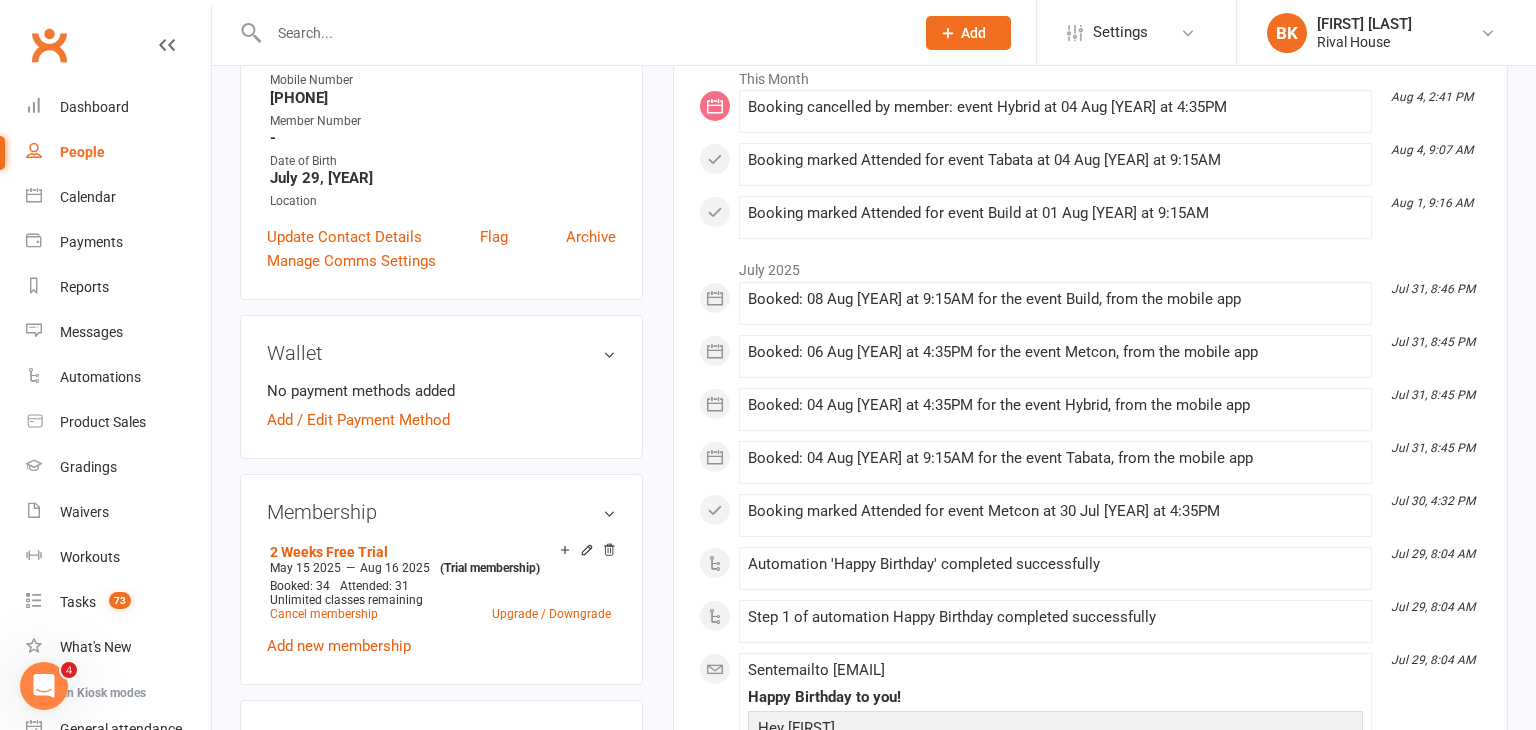 scroll, scrollTop: 341, scrollLeft: 0, axis: vertical 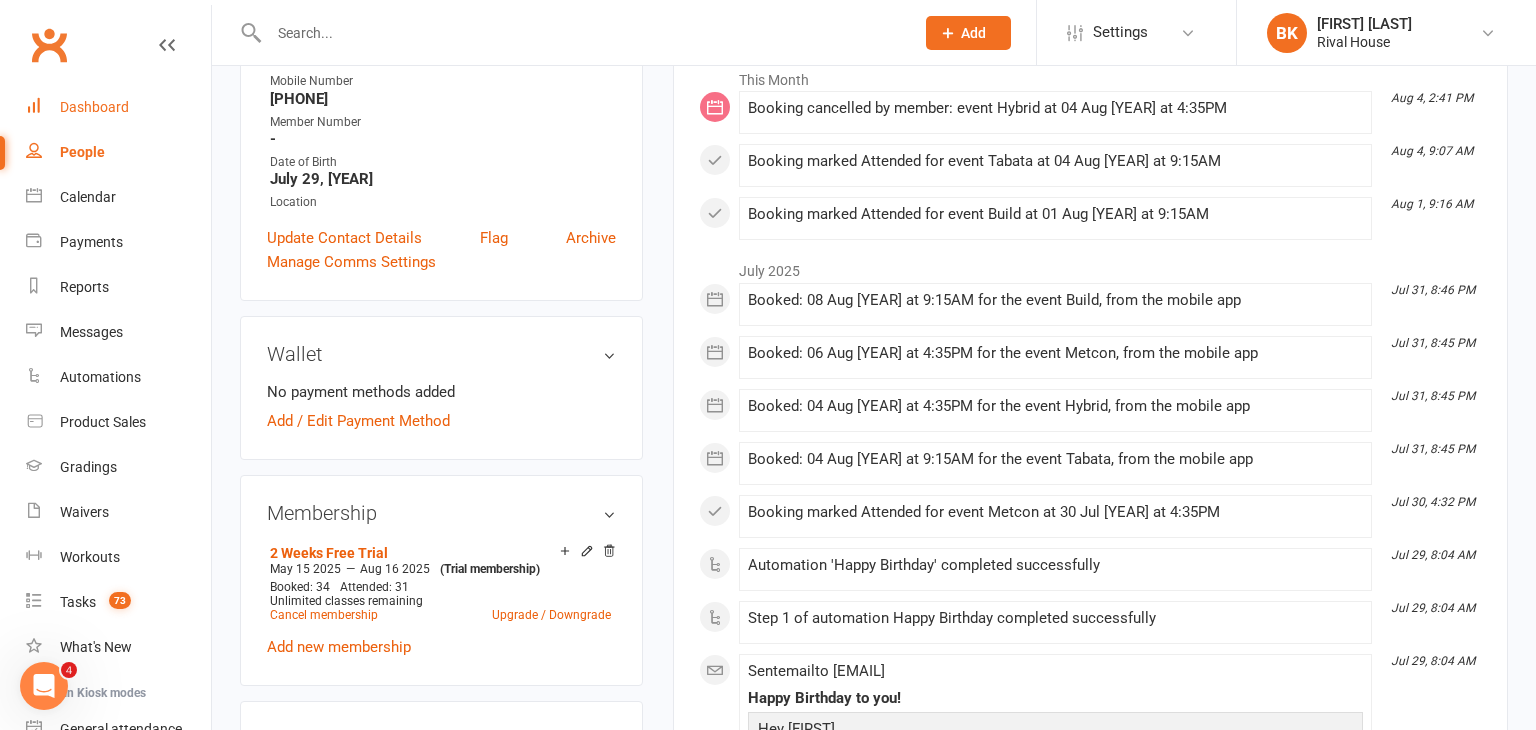 click on "Dashboard" at bounding box center [118, 107] 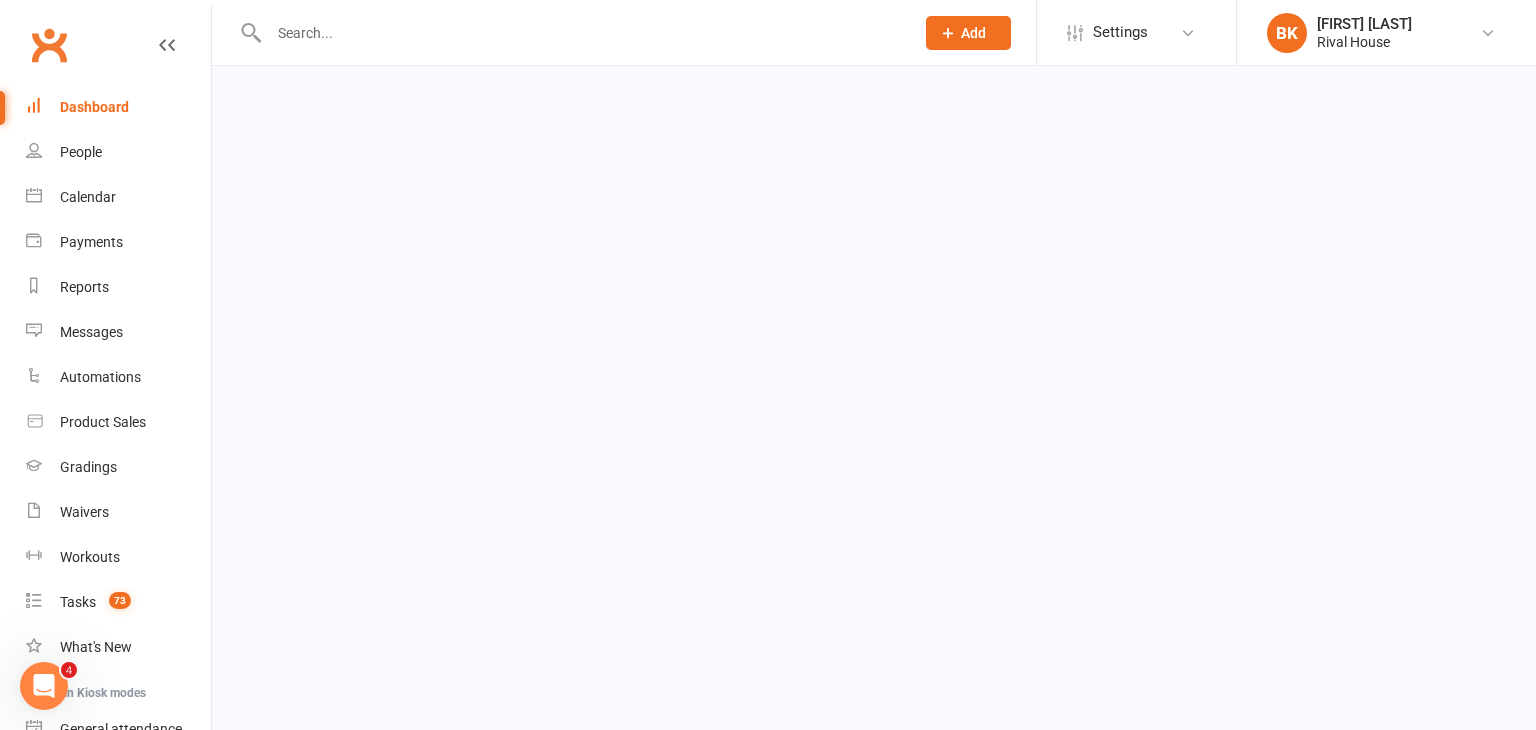 scroll, scrollTop: 0, scrollLeft: 0, axis: both 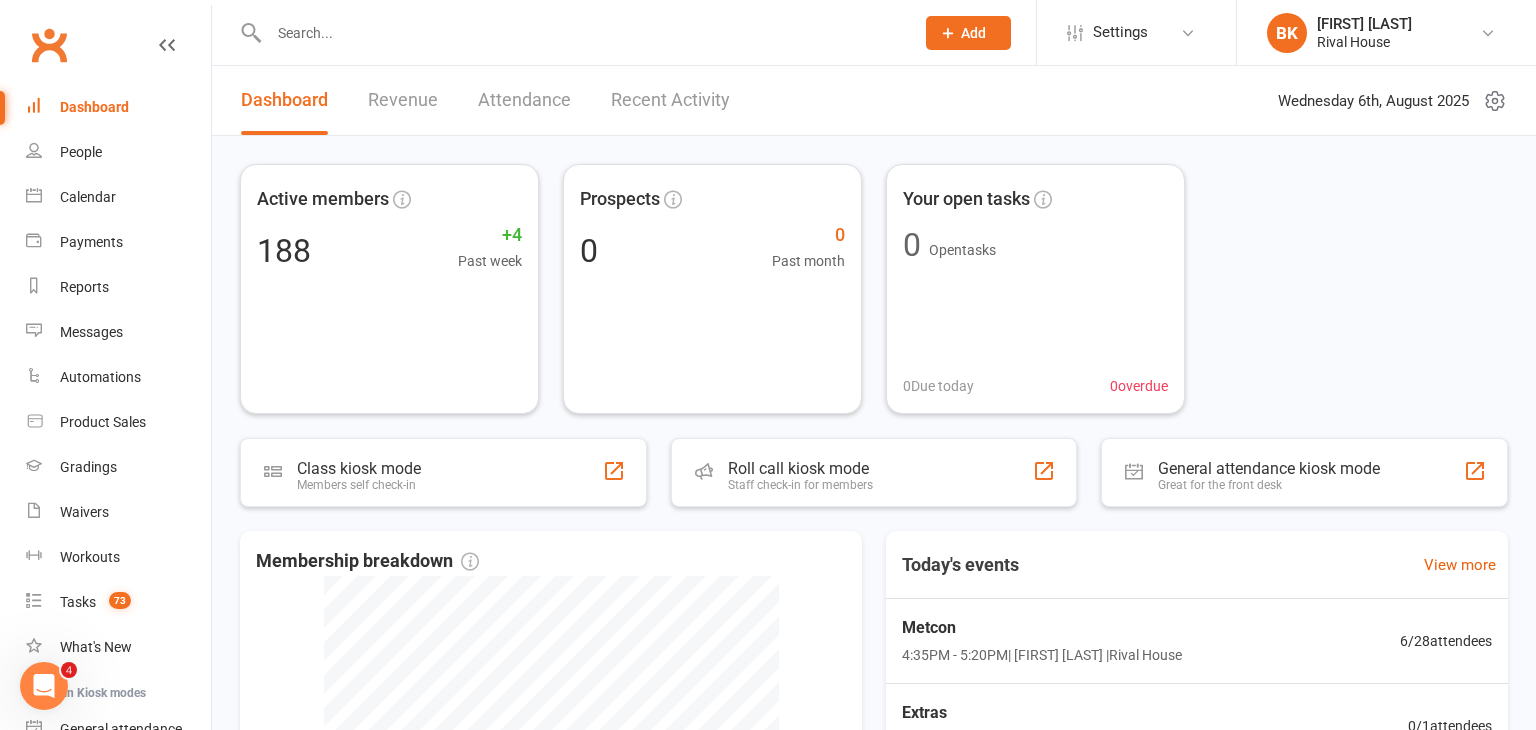 click on "Active members 188 +4 Past week Prospects 0 0 Past month Your open tasks   0 Open  tasks 0  Due today 0  overdue Class kiosk mode Members self check-in Roll call kiosk mode Staff check-in for members General attendance kiosk mode Great for the front desk Membership breakdown 529 Cancelled 10 Suspended 62 Active on trial 73 Trial expired 116 Active Today's events View more Metcon 4:35PM - 5:20PM  |   [FIRST] [LAST] |  Rival House 6  /  28  attendees Extras 5:25PM - 5:45PM  |   Rival House |  Rival House 0  /  1  attendees Metcon 5:45PM - 6:30PM  |   [FIRST] [LAST] |  Rival House 1  /  28  attendees" at bounding box center [874, 645] 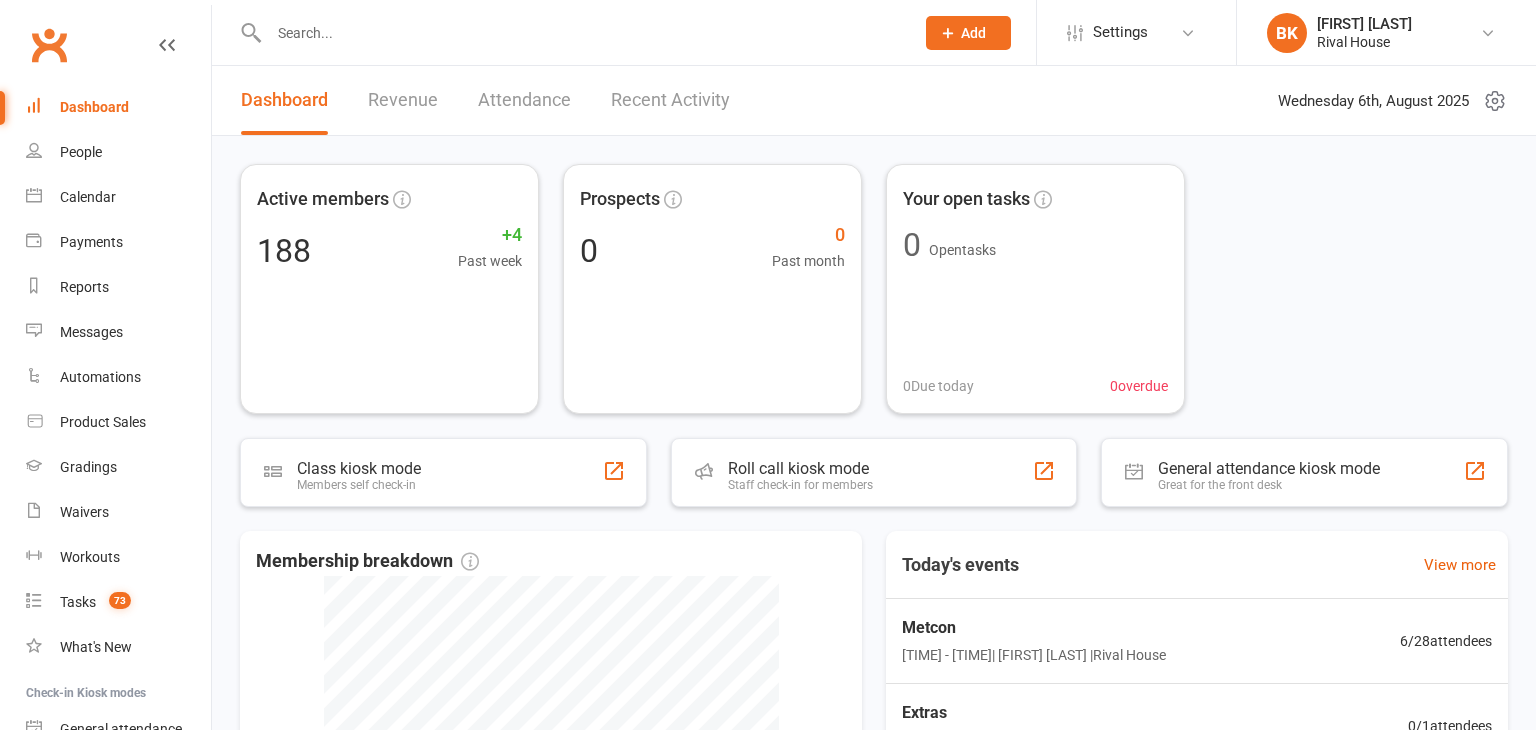 scroll, scrollTop: 0, scrollLeft: 0, axis: both 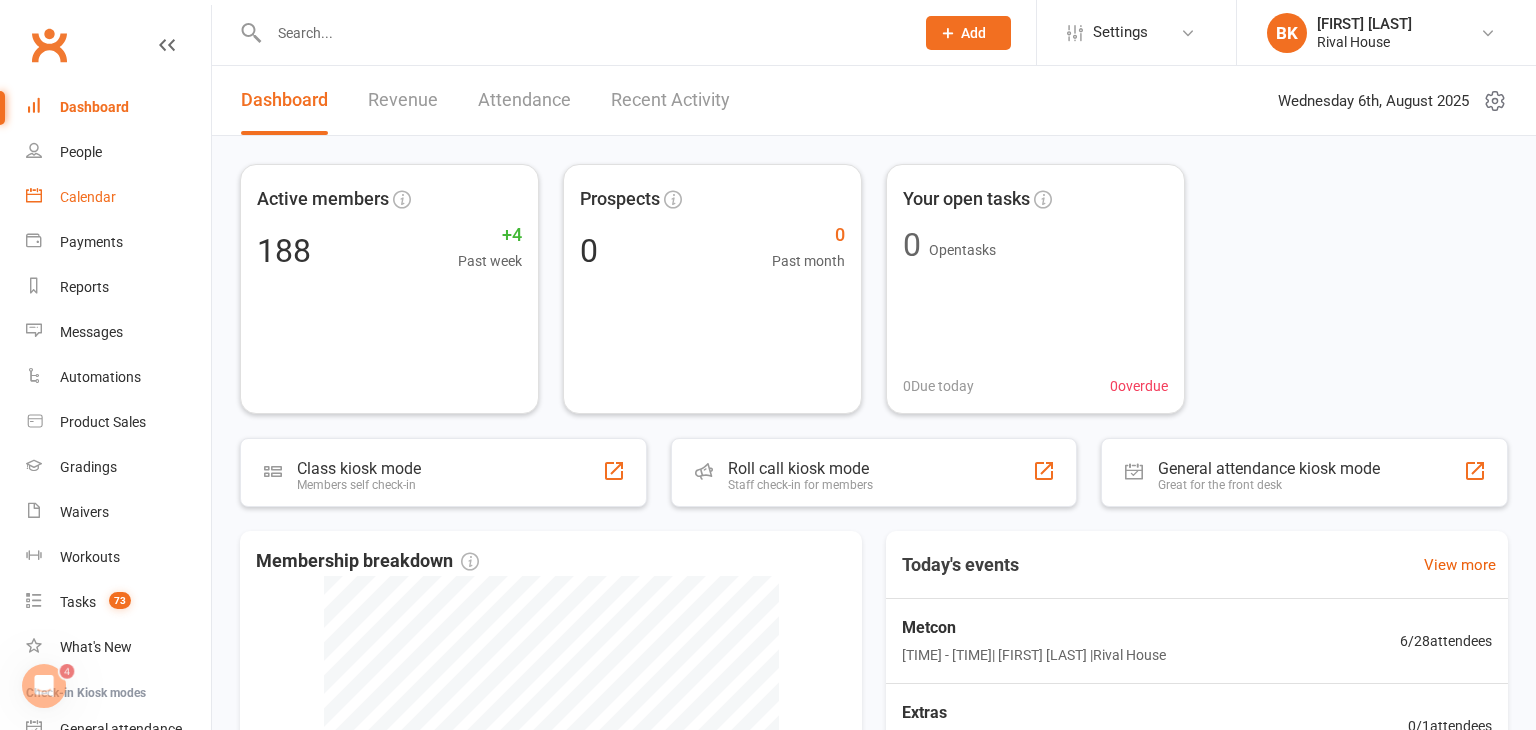 click on "Calendar" at bounding box center (118, 197) 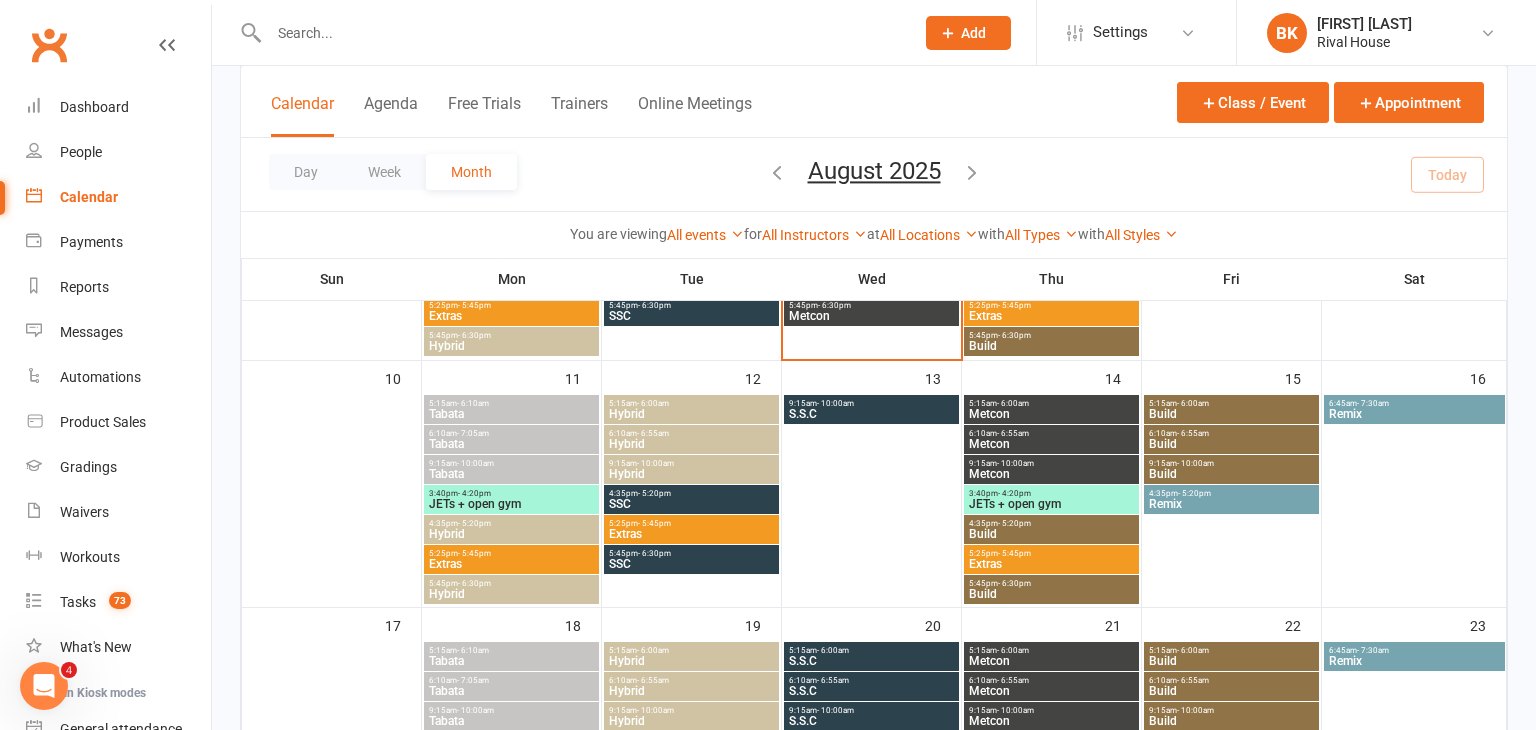 scroll, scrollTop: 569, scrollLeft: 0, axis: vertical 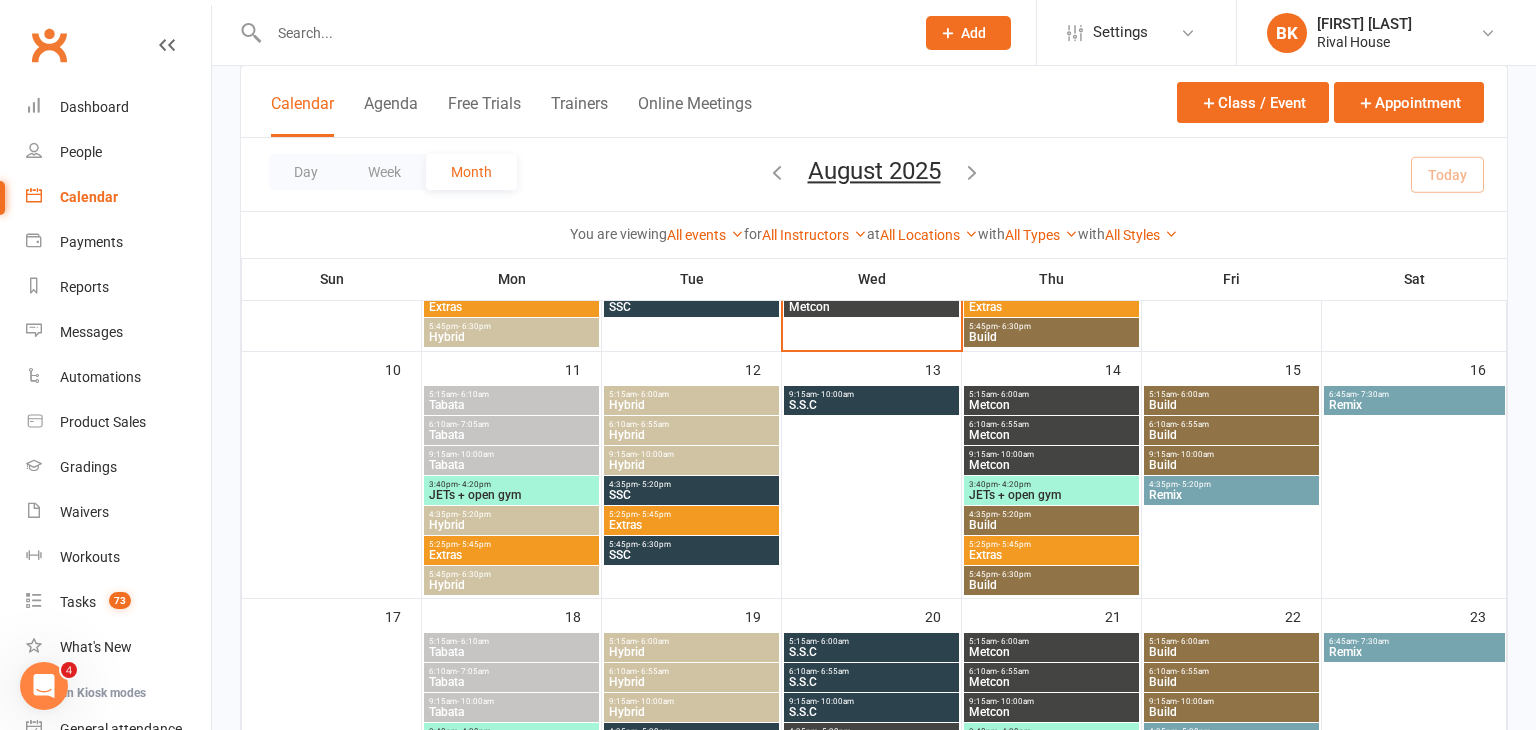 click on "9:15am  - 10:00am S.S.C" at bounding box center [871, 400] 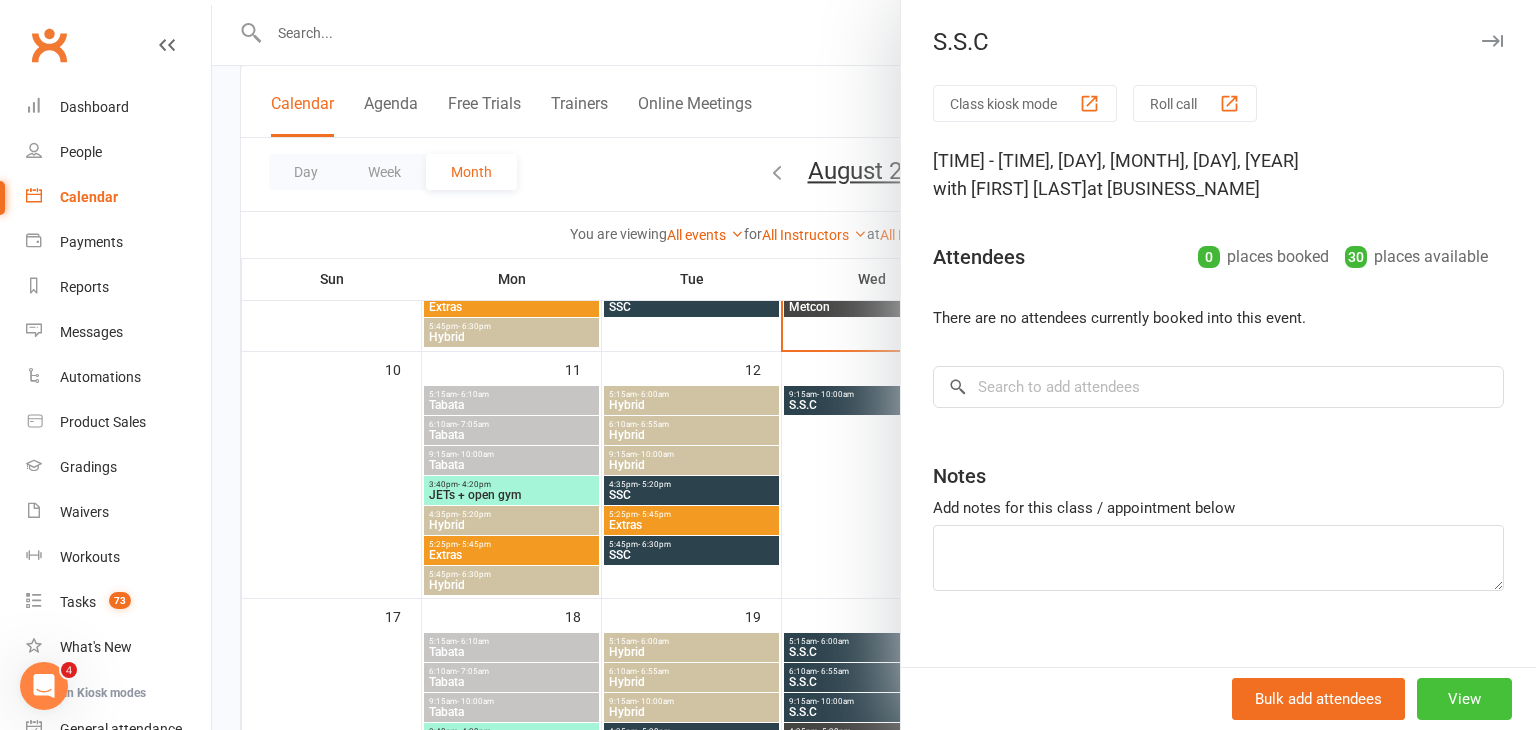click on "View" at bounding box center (1464, 699) 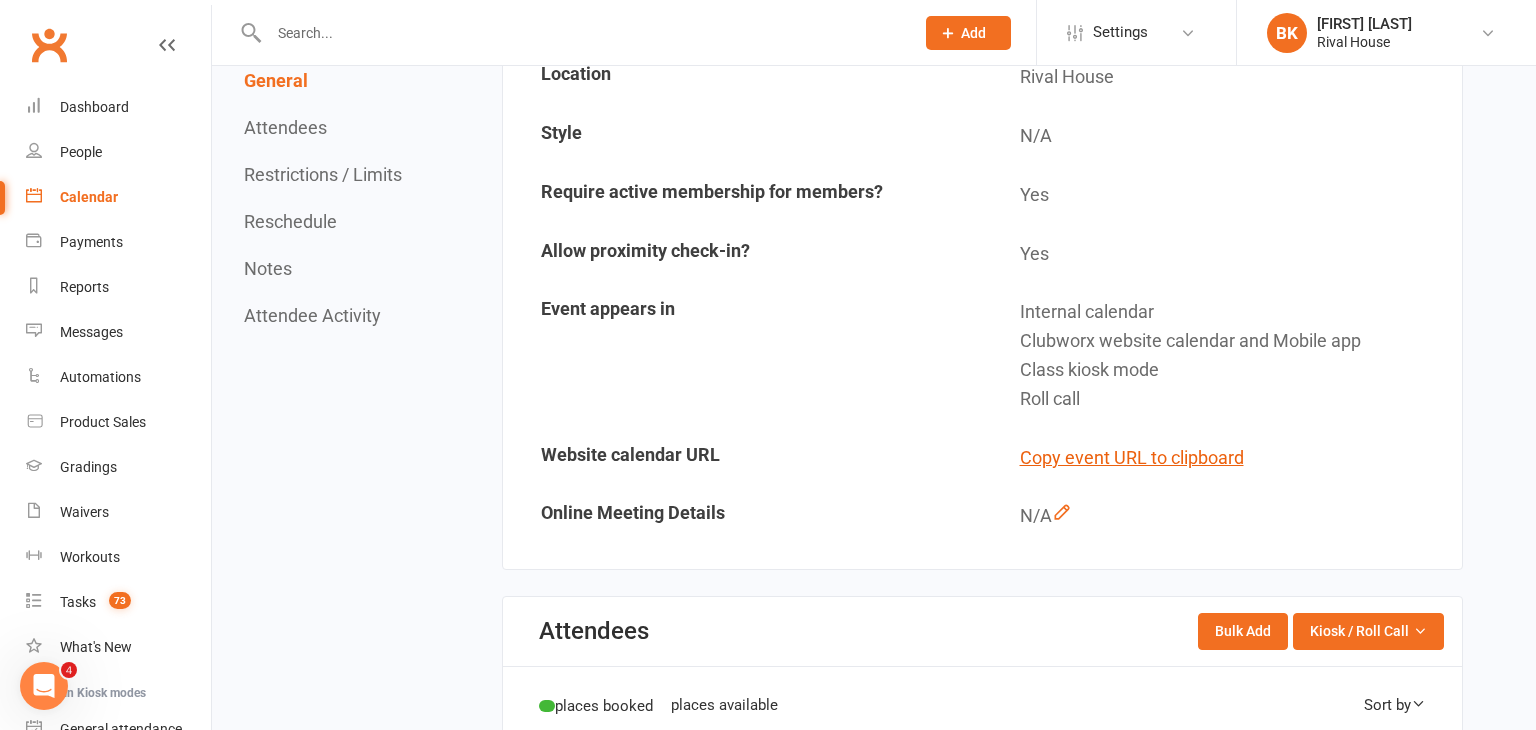 scroll, scrollTop: 0, scrollLeft: 0, axis: both 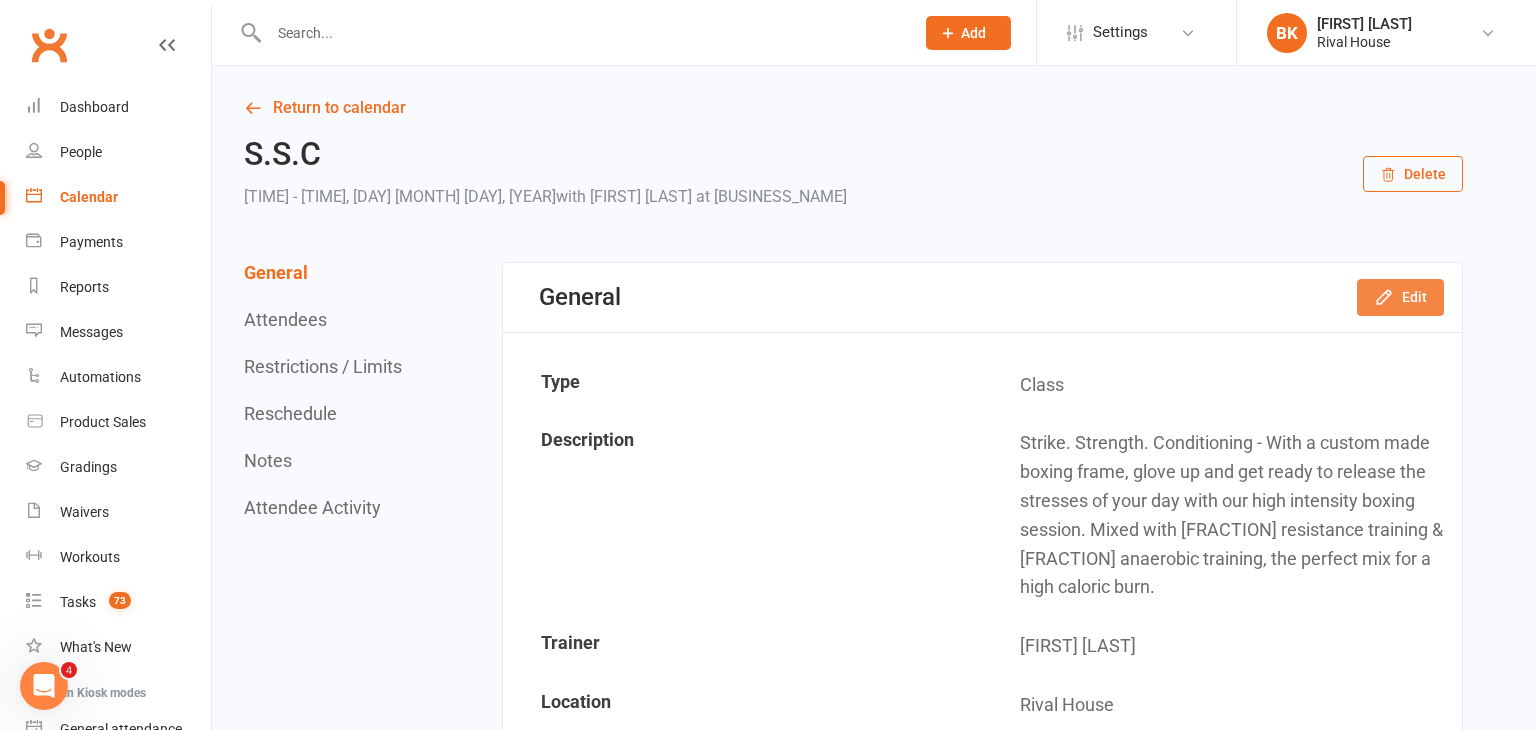 click on "Edit" at bounding box center (1400, 297) 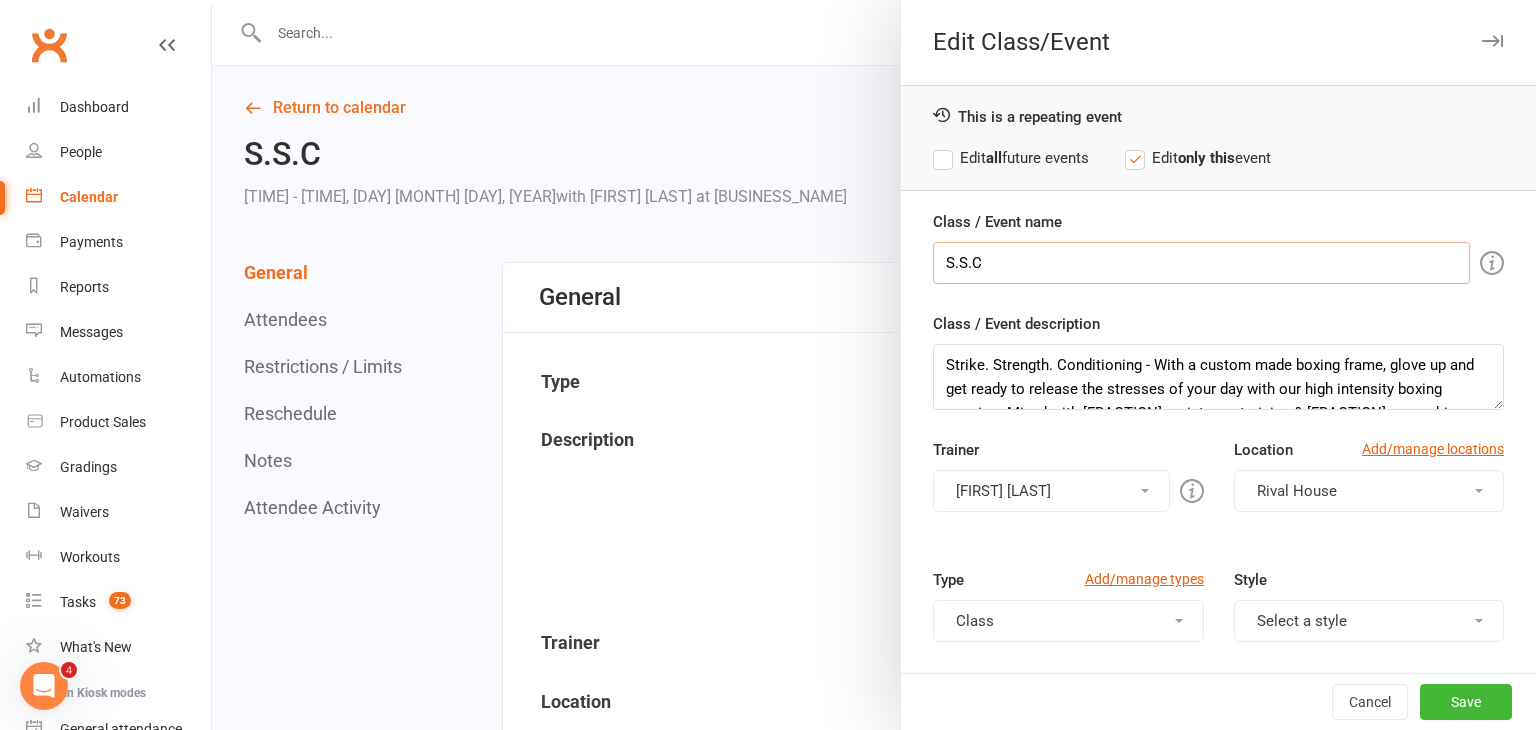 click on "S.S.C" at bounding box center (1201, 263) 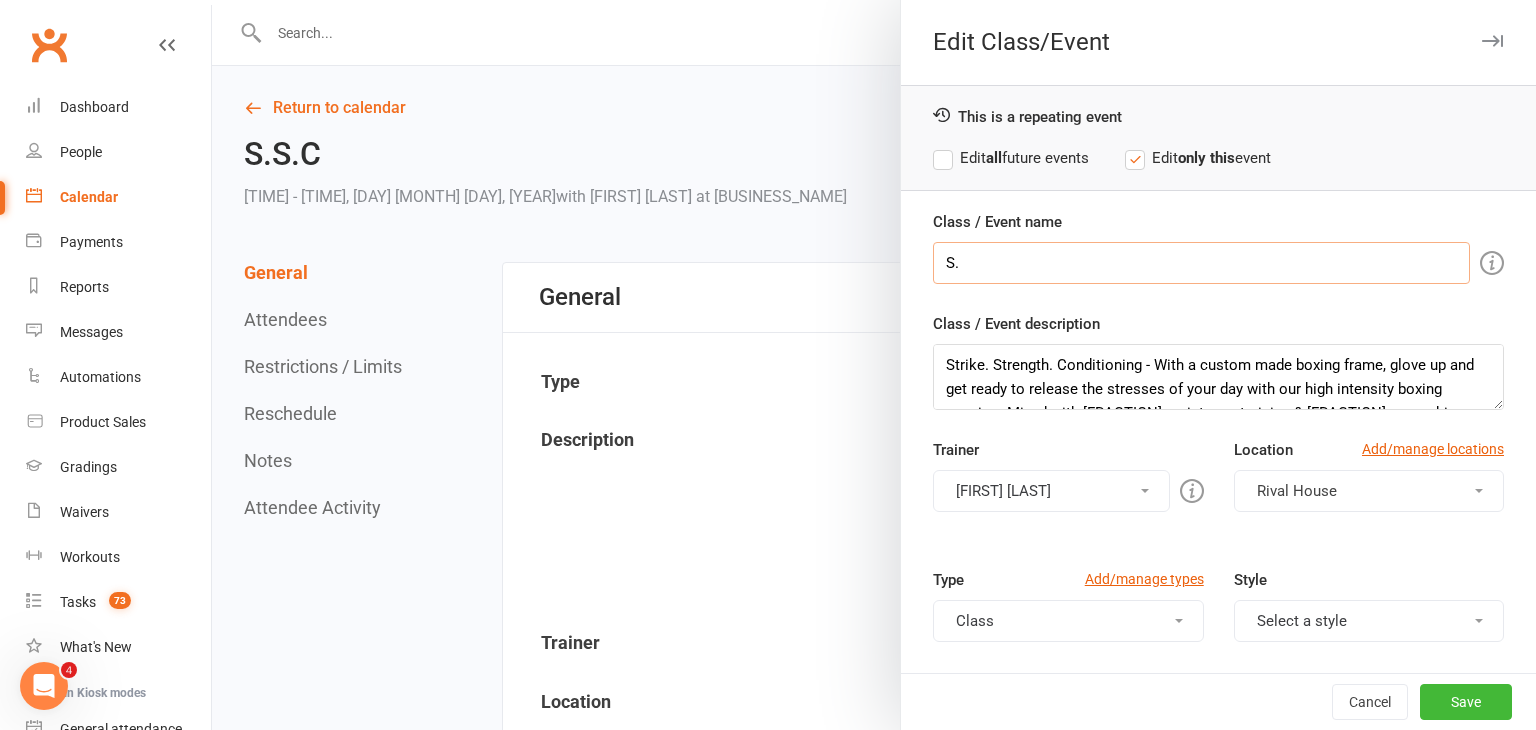type on "S" 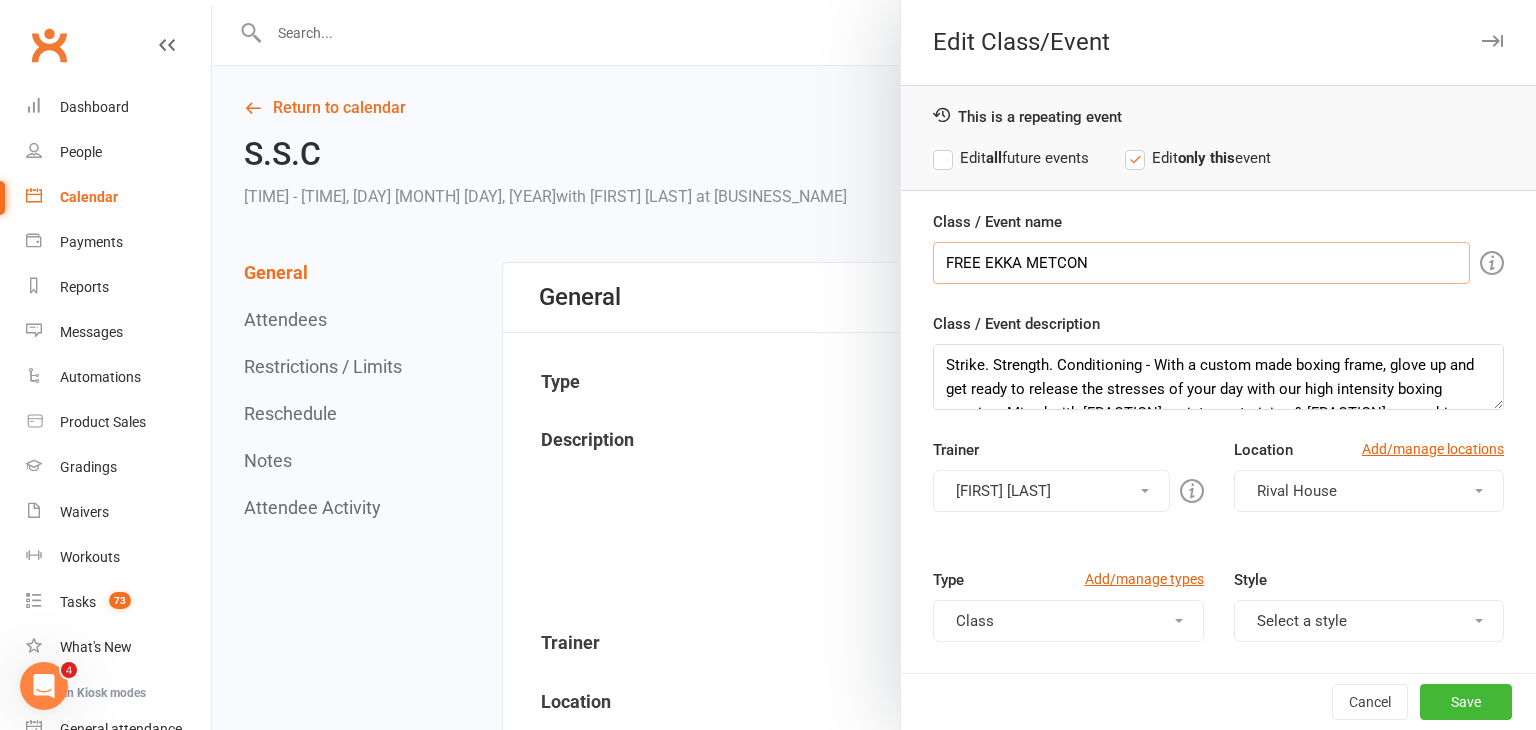 type on "FREE EKKA METCON" 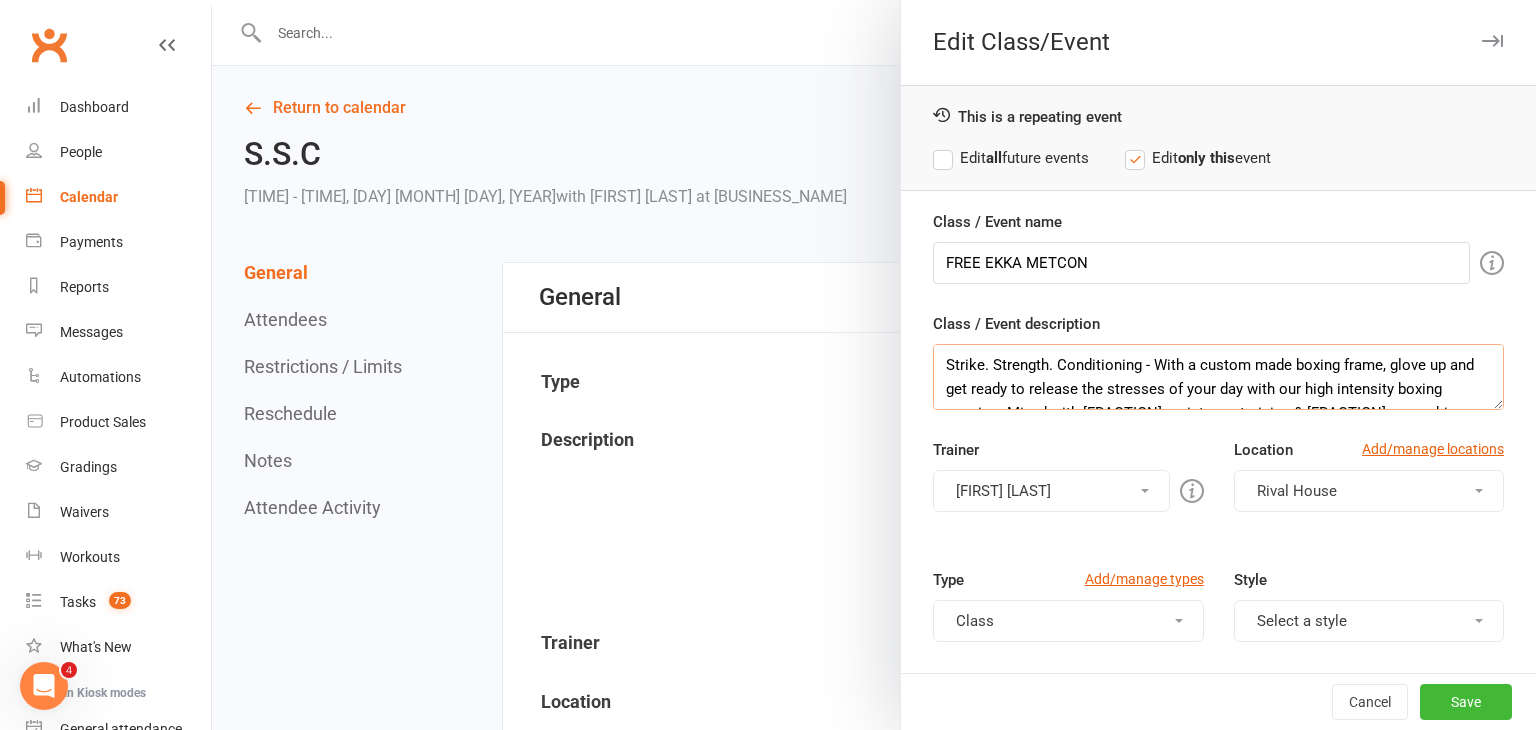 drag, startPoint x: 945, startPoint y: 351, endPoint x: 1535, endPoint y: 495, distance: 607.3187 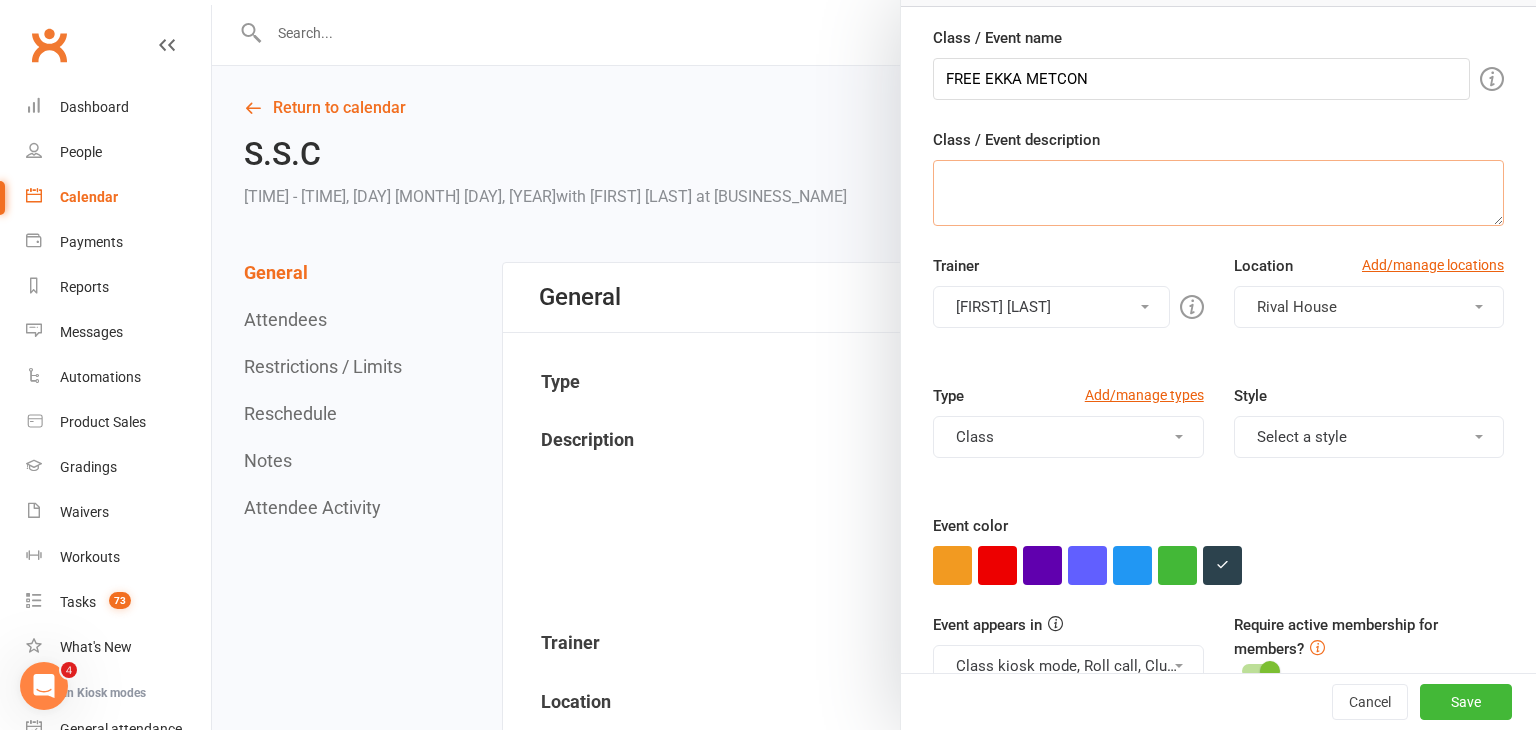 scroll, scrollTop: 308, scrollLeft: 0, axis: vertical 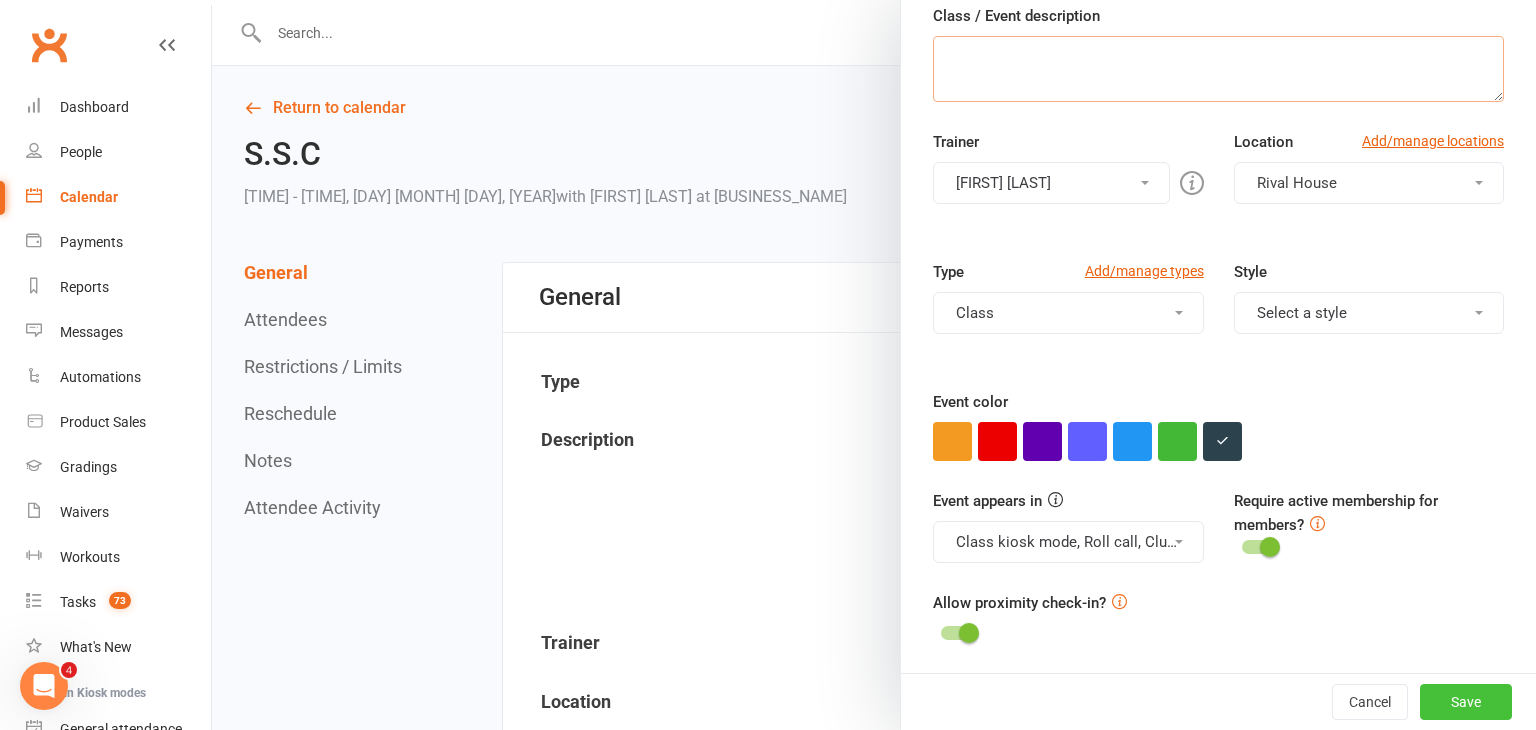 type 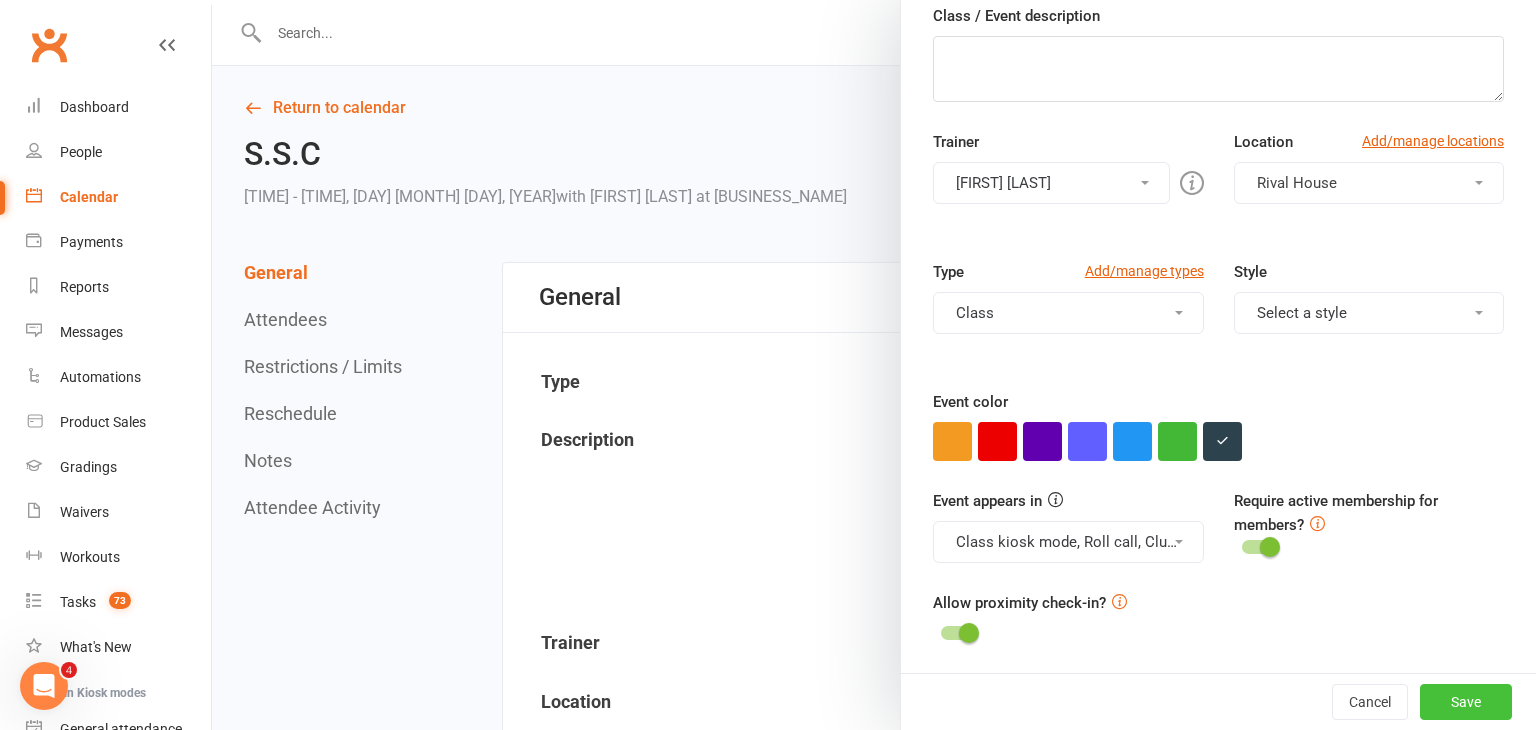 click on "Save" at bounding box center (1466, 702) 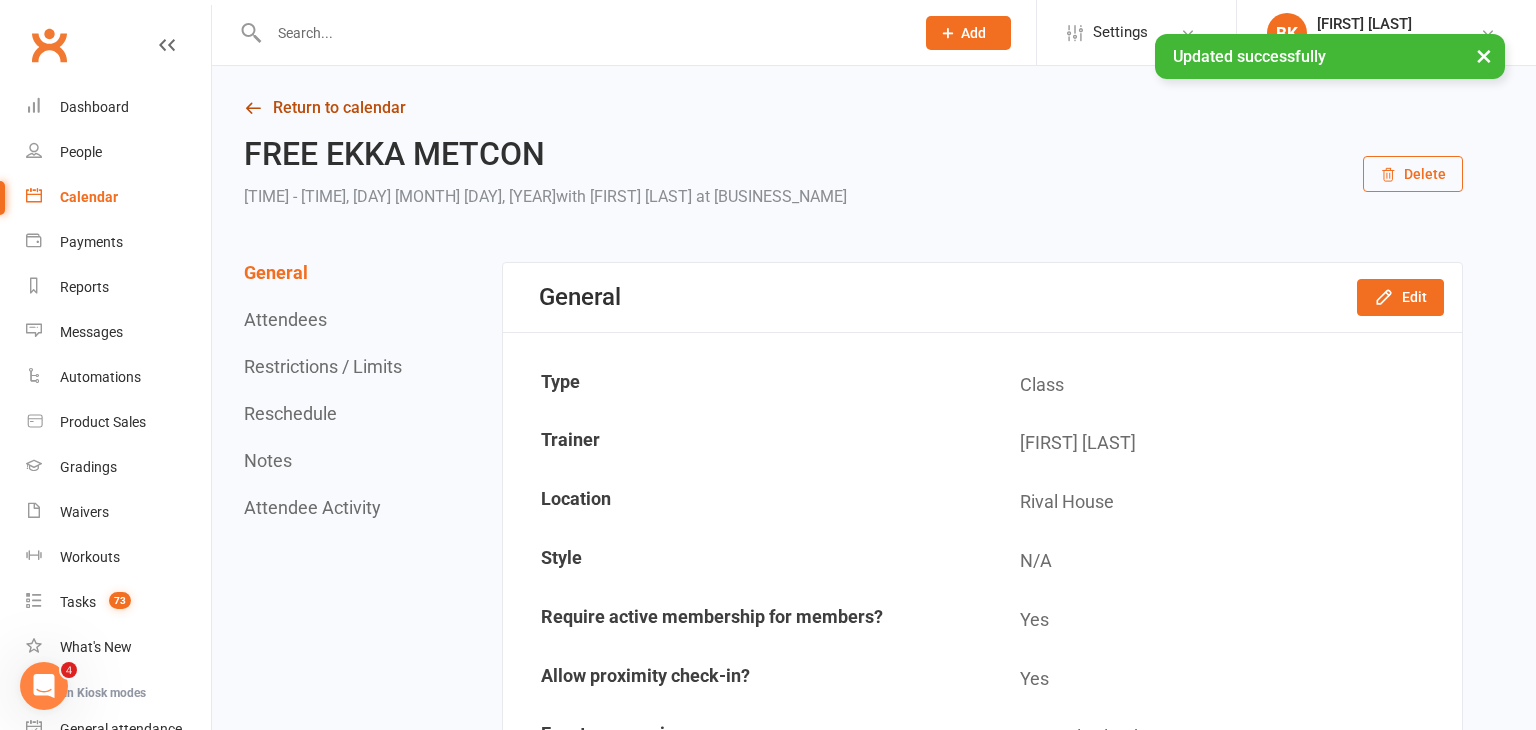 click on "Return to calendar" at bounding box center (853, 108) 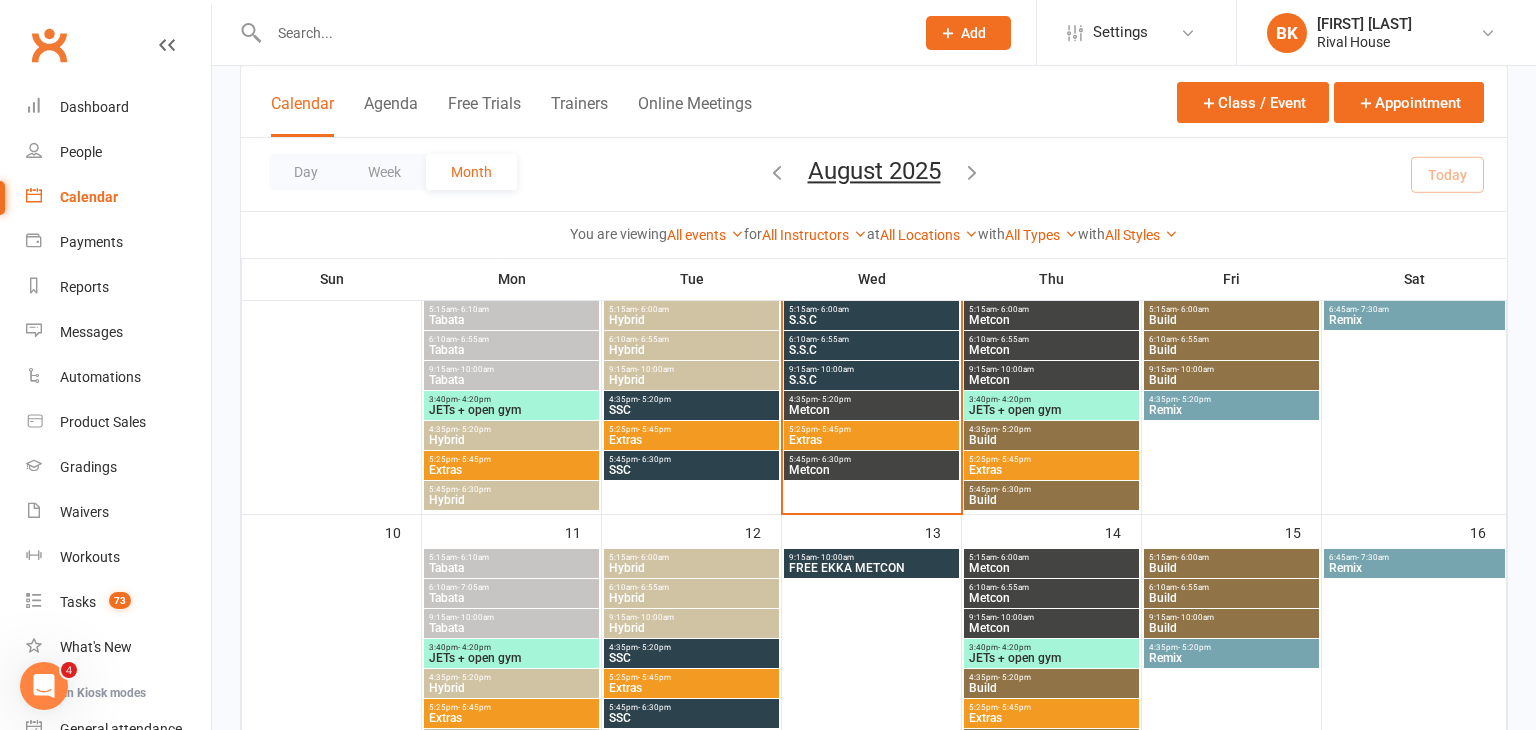 scroll, scrollTop: 408, scrollLeft: 0, axis: vertical 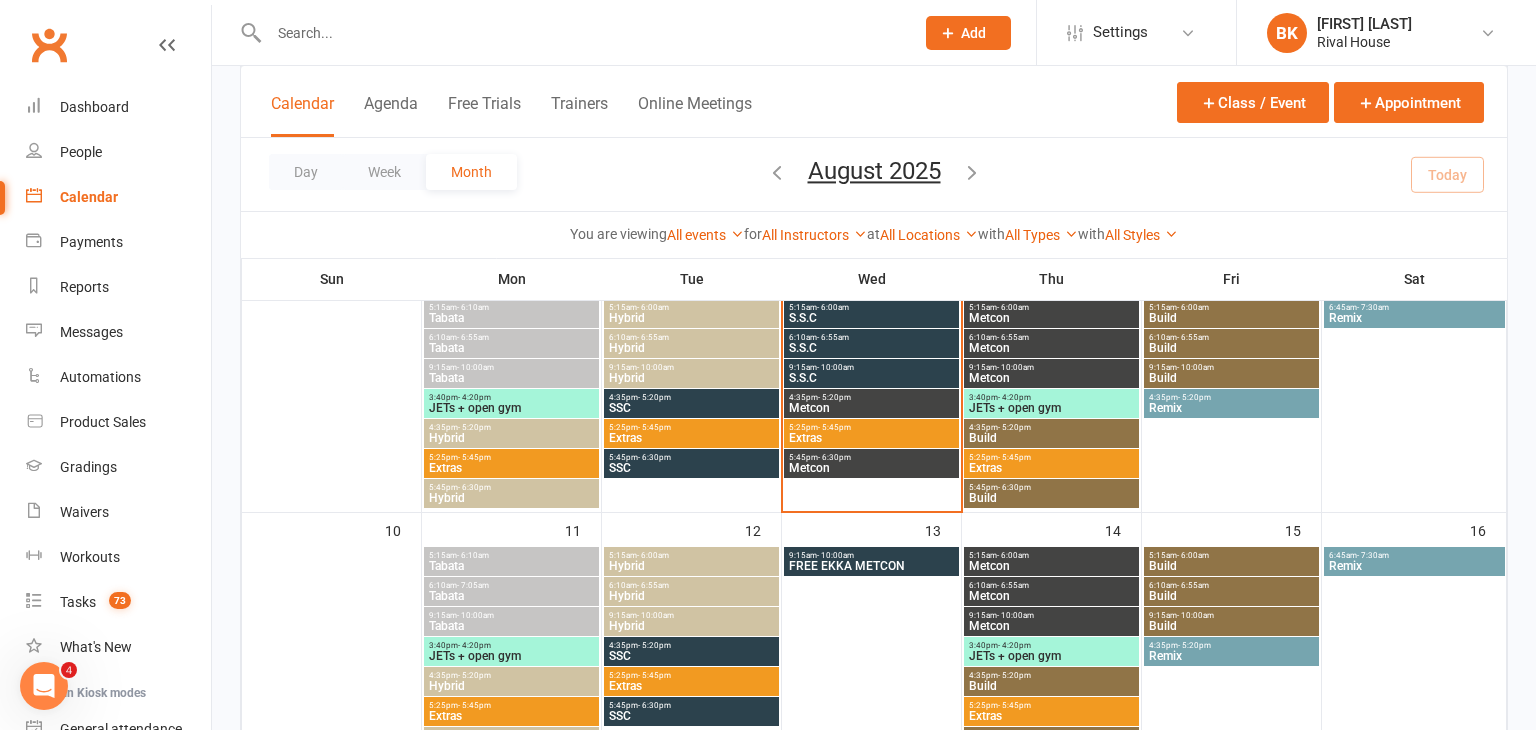 click on "Calendar" at bounding box center [89, 197] 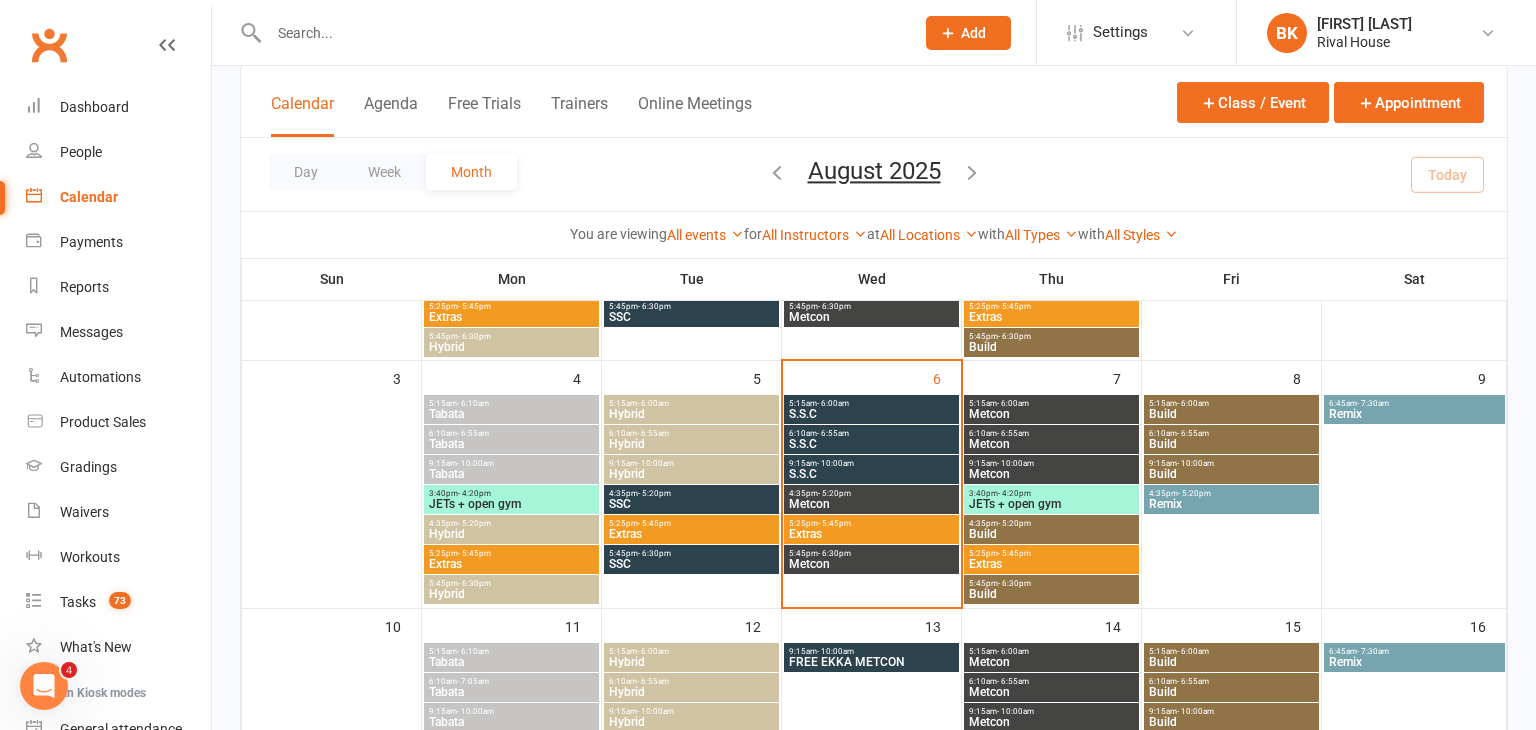 scroll, scrollTop: 320, scrollLeft: 0, axis: vertical 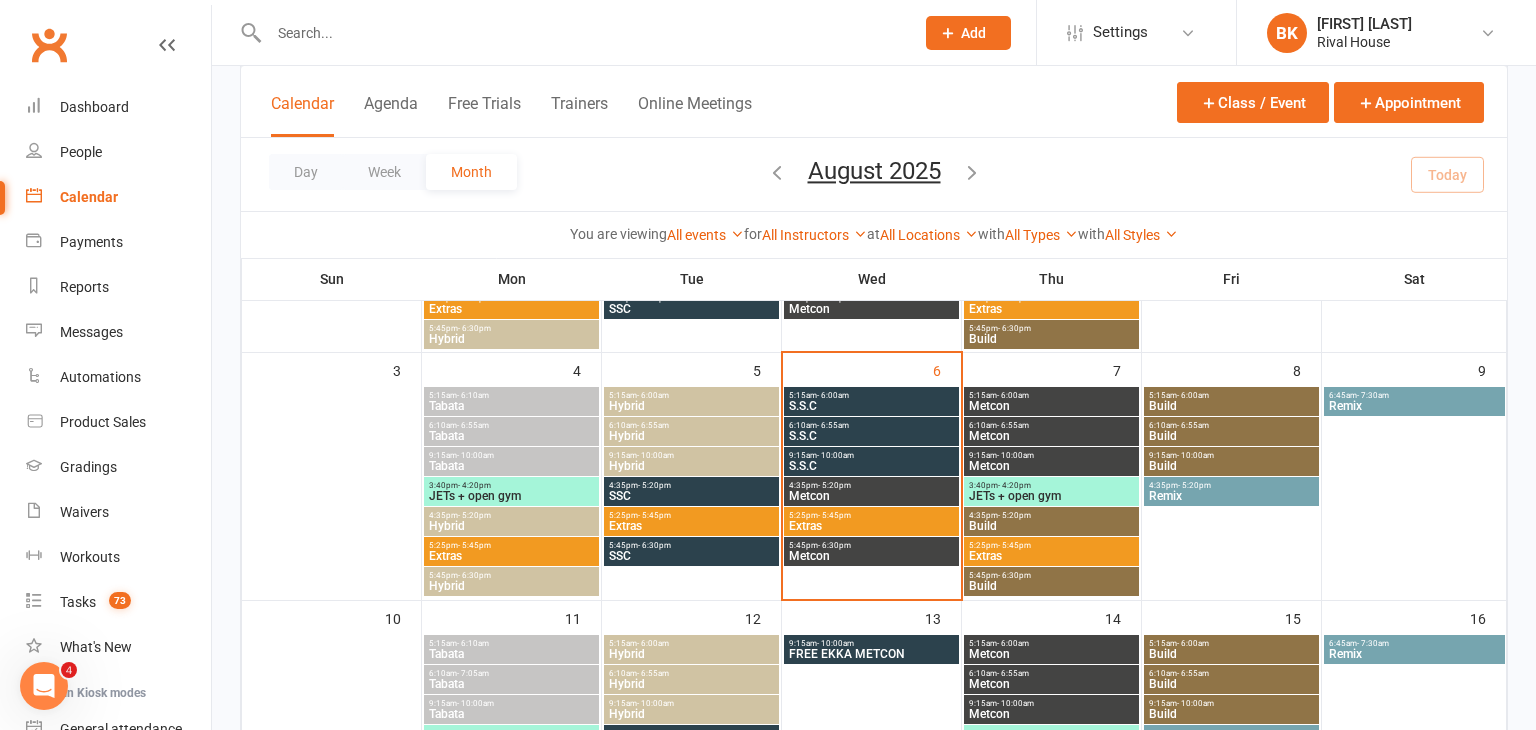 click on "S.S.C" at bounding box center (871, 406) 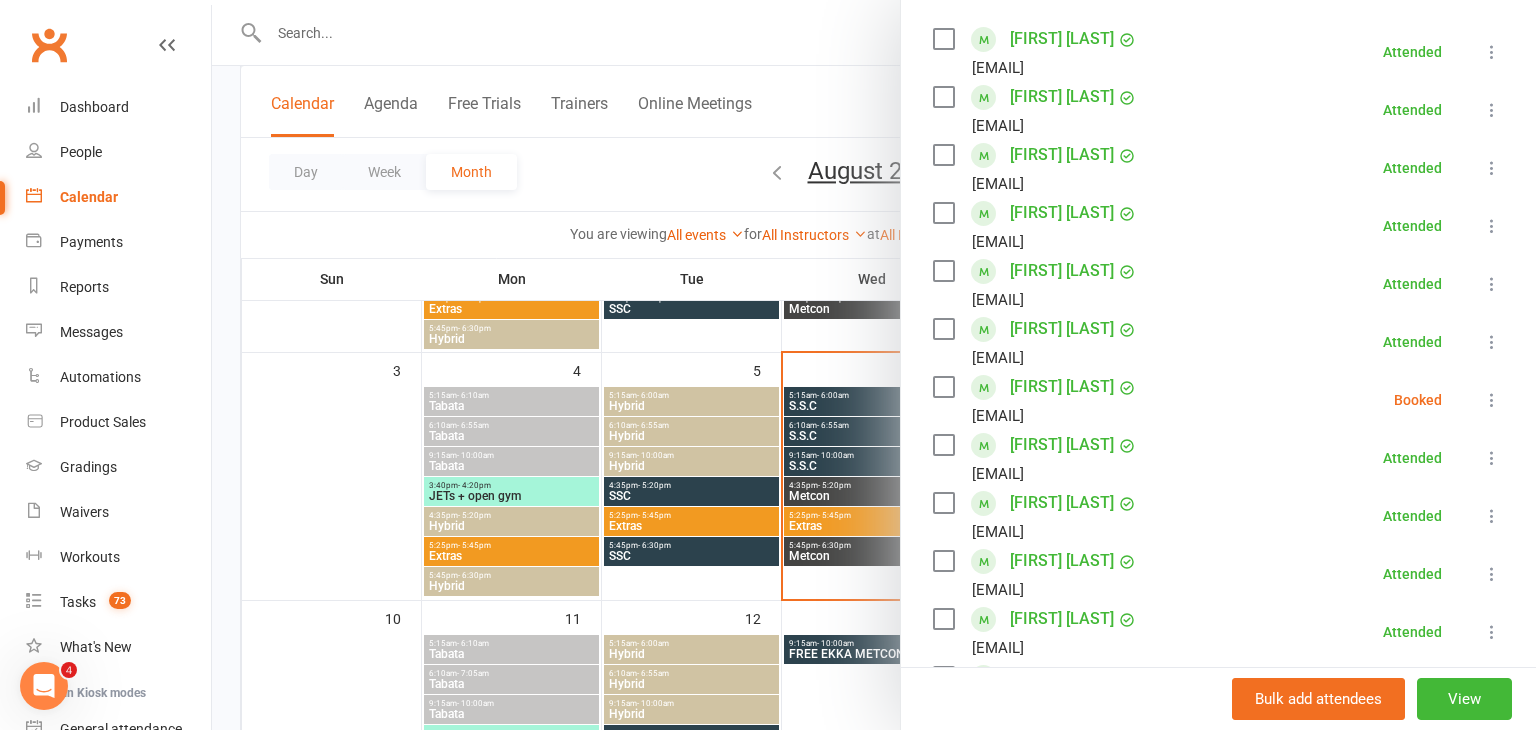 scroll, scrollTop: 0, scrollLeft: 0, axis: both 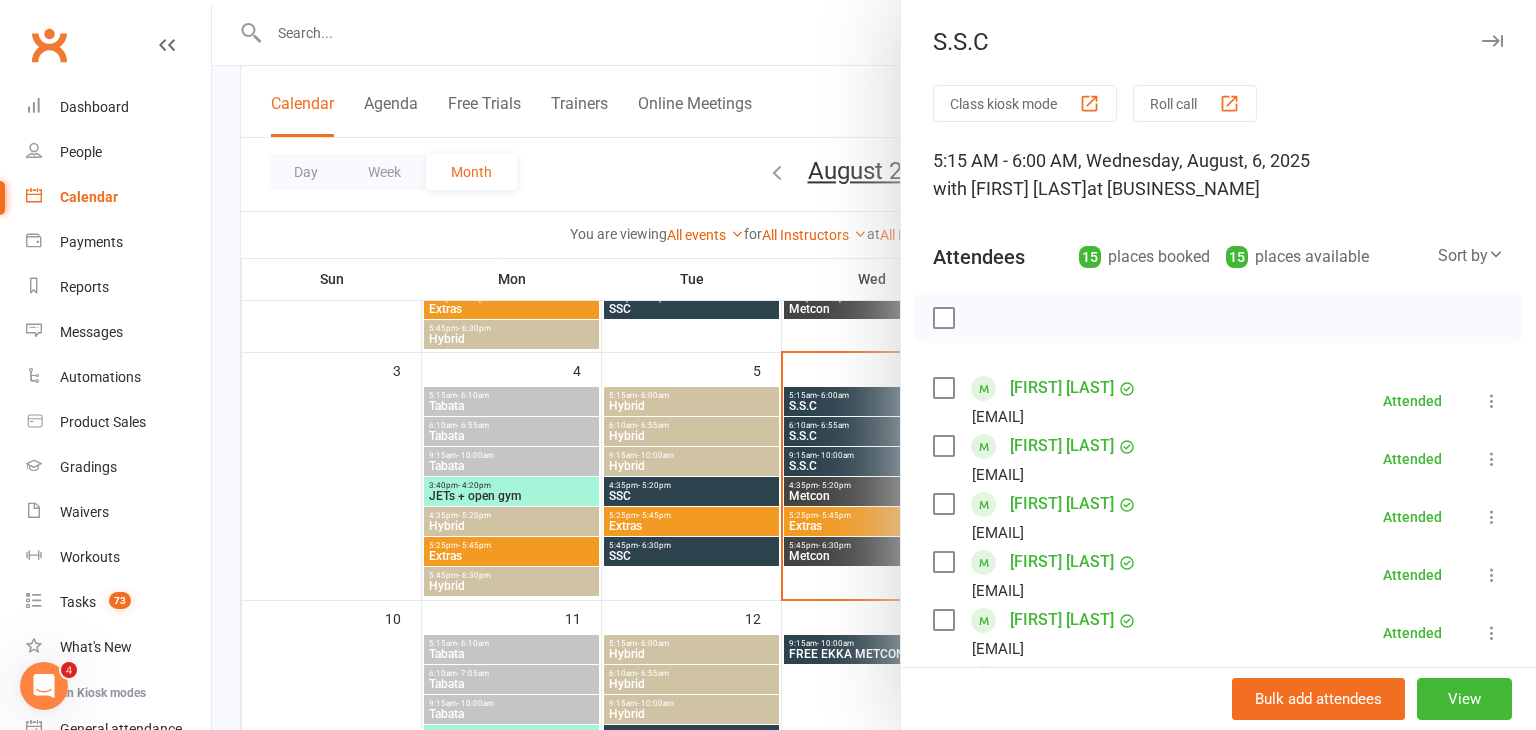 click at bounding box center (1492, 41) 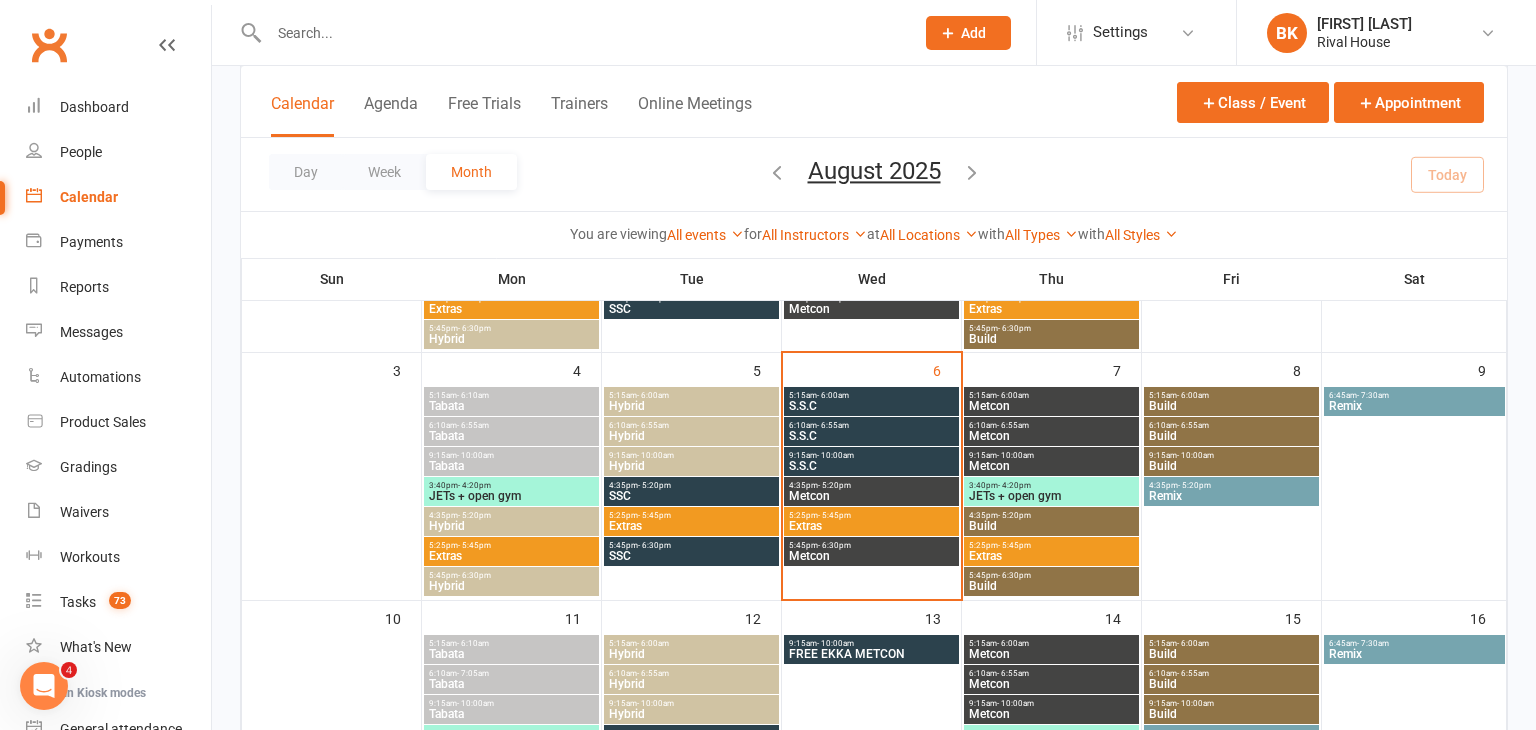 click on "S.S.C" at bounding box center (871, 436) 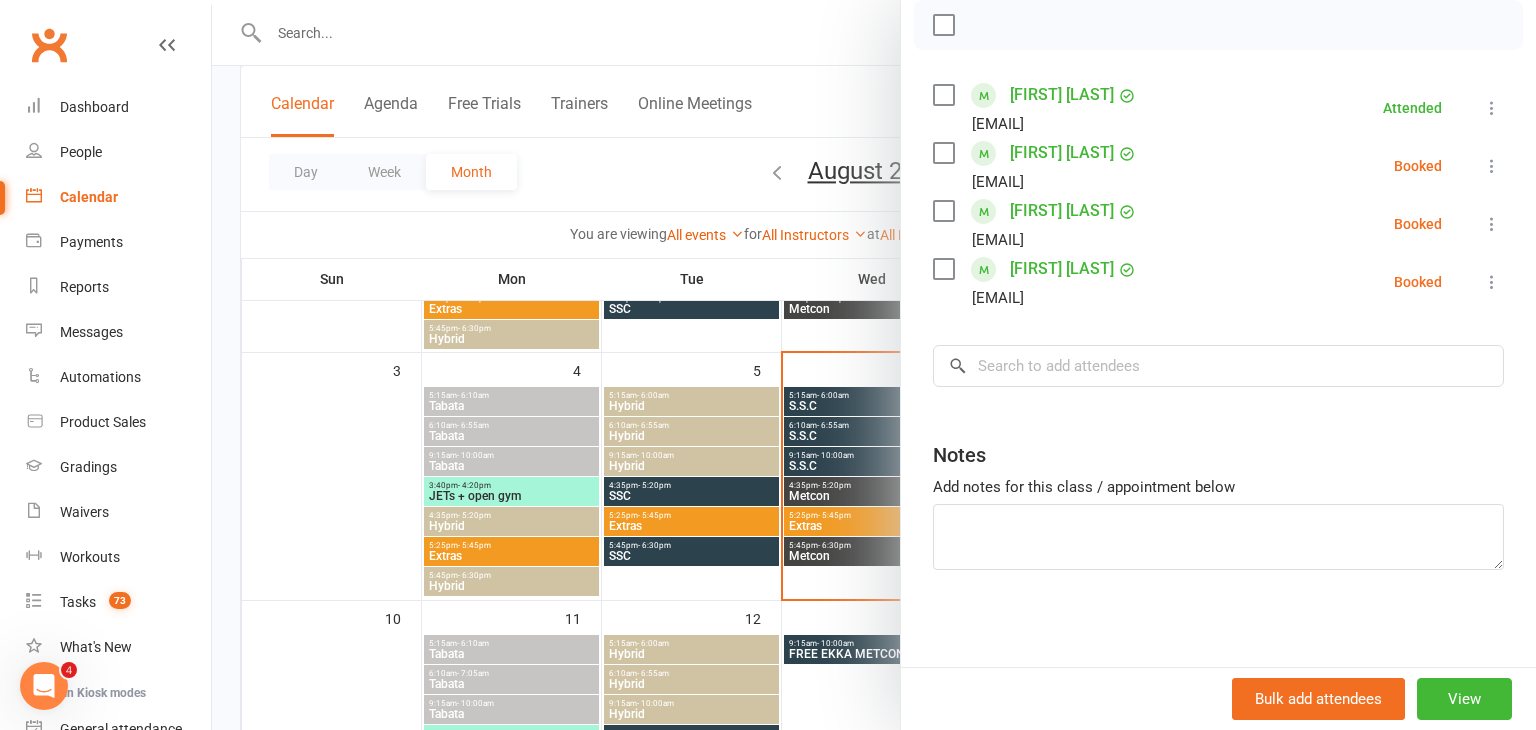 scroll, scrollTop: 288, scrollLeft: 0, axis: vertical 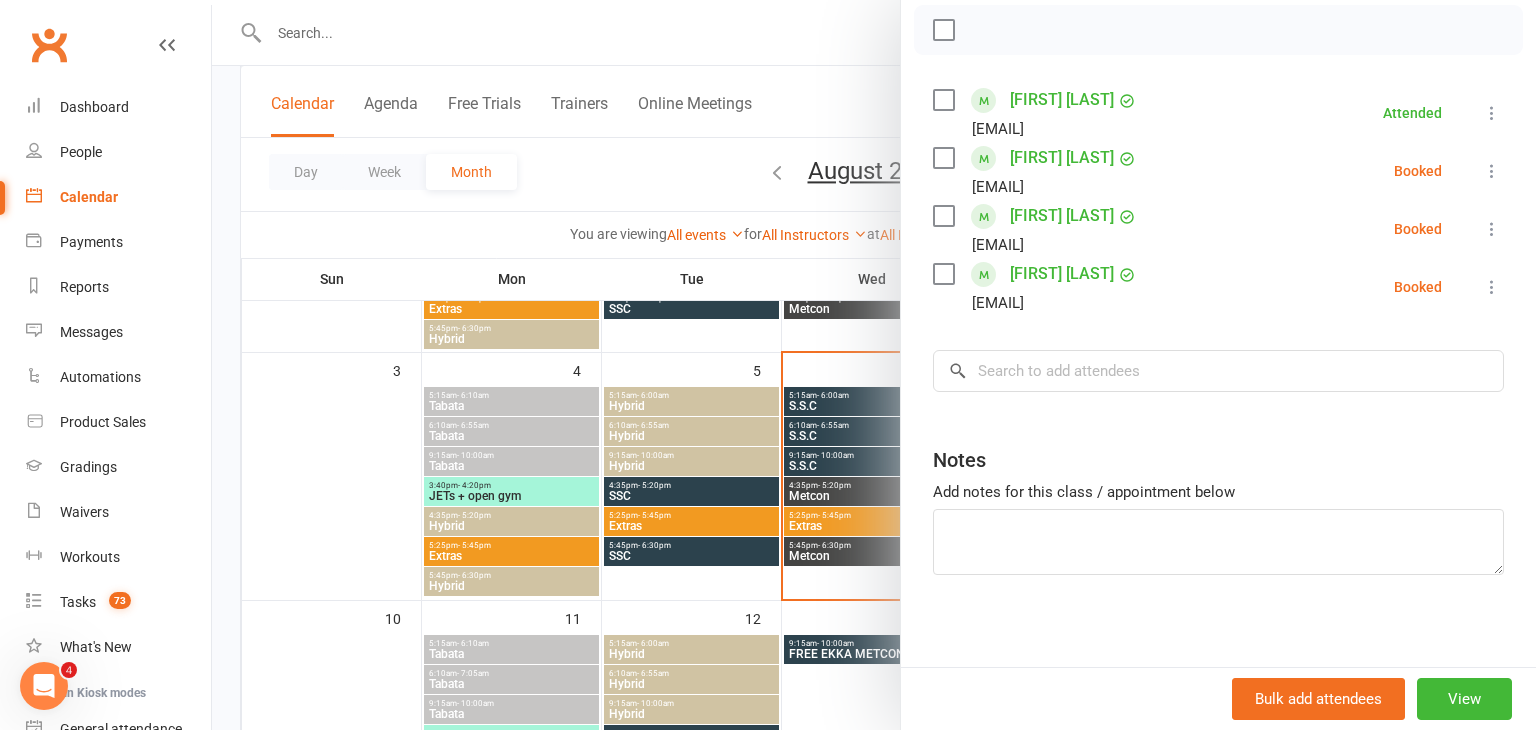 click at bounding box center [874, 365] 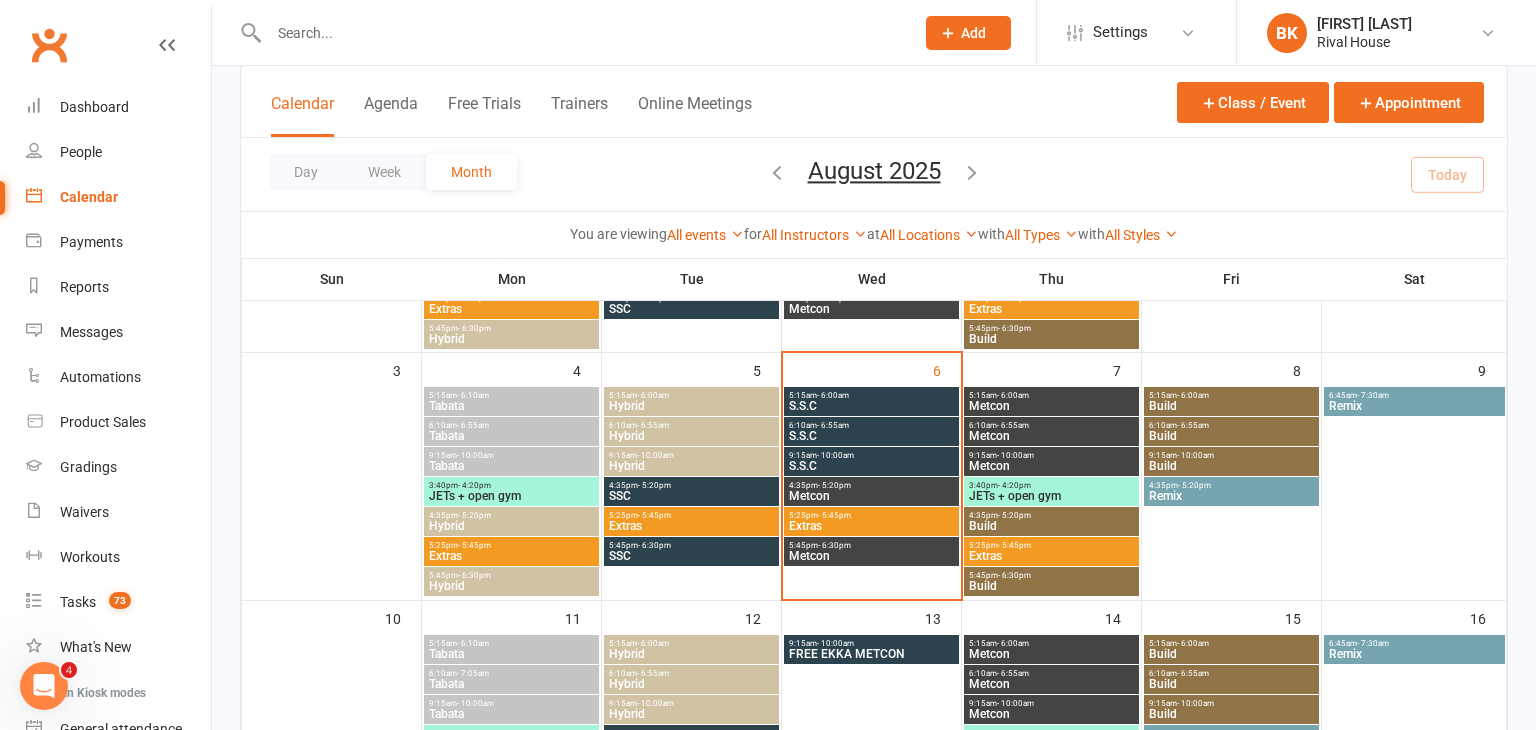 click on "S.S.C" at bounding box center [871, 466] 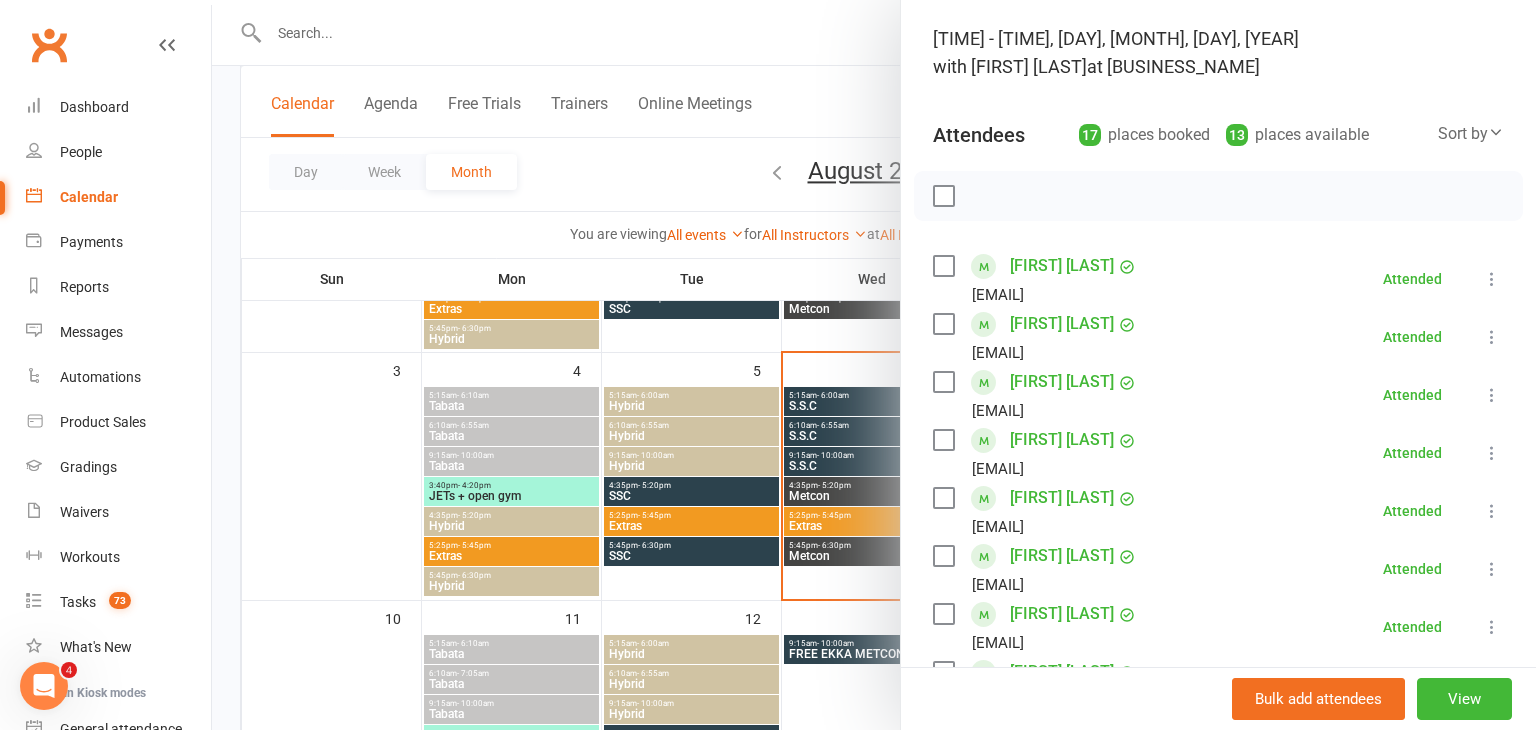 scroll, scrollTop: 0, scrollLeft: 0, axis: both 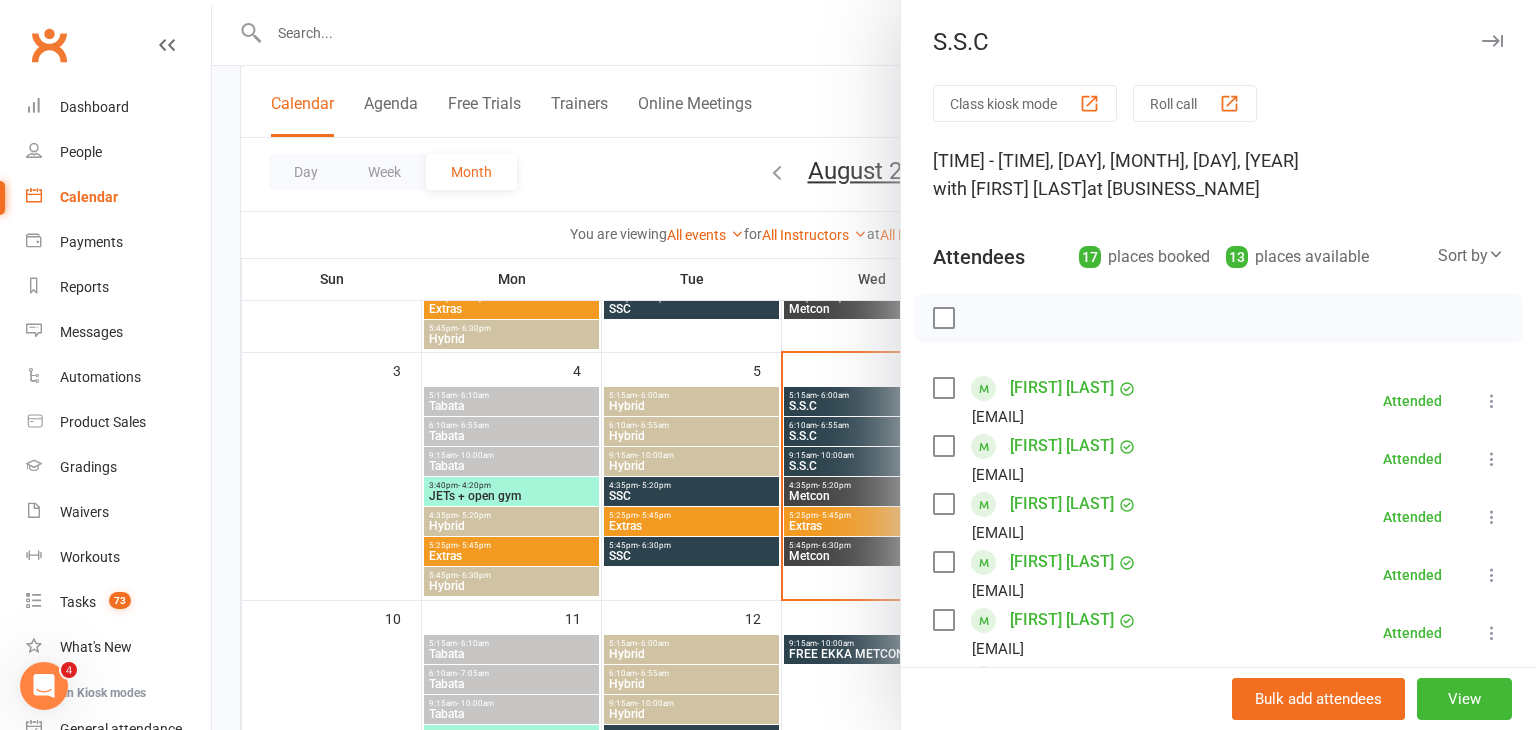 click at bounding box center (1492, 41) 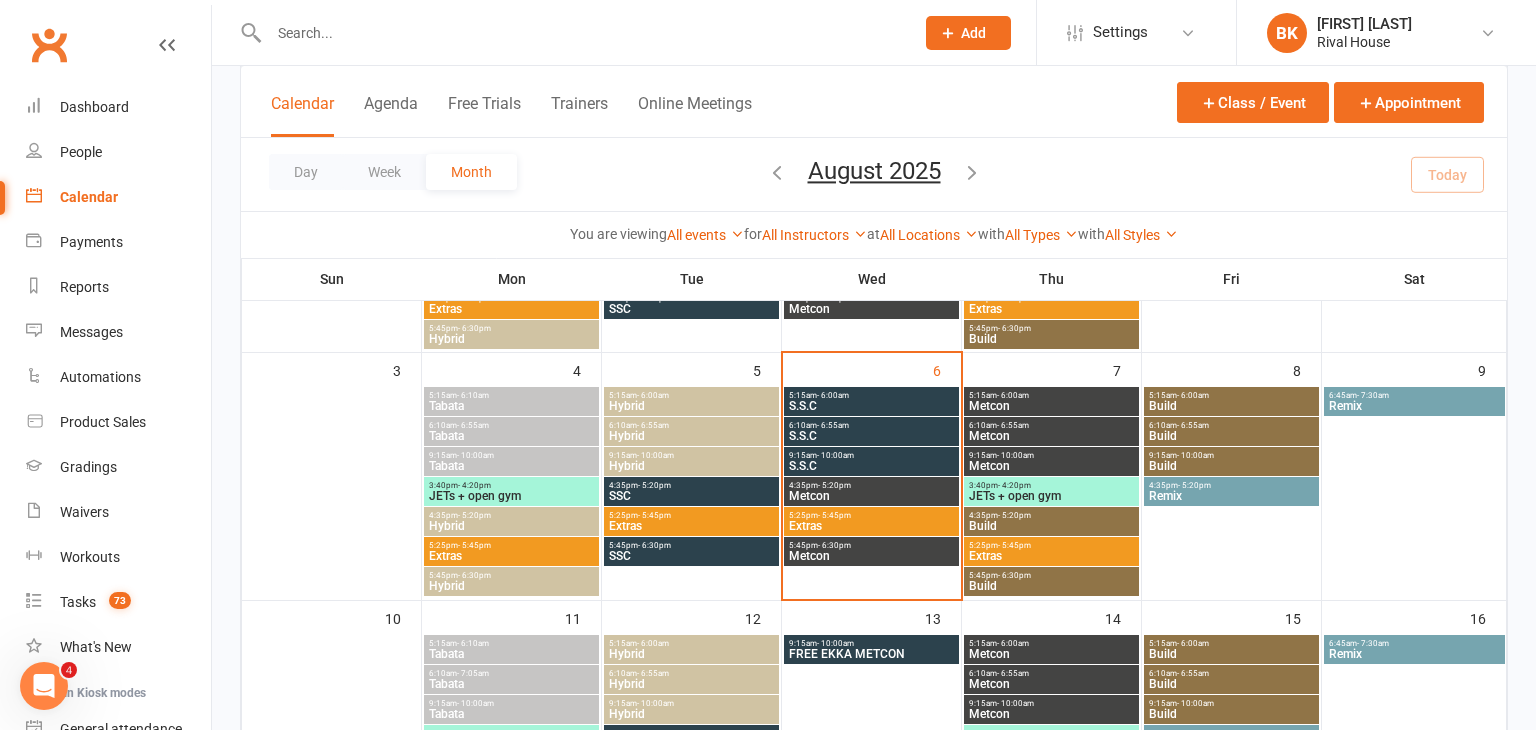 click on "Metcon" at bounding box center (871, 496) 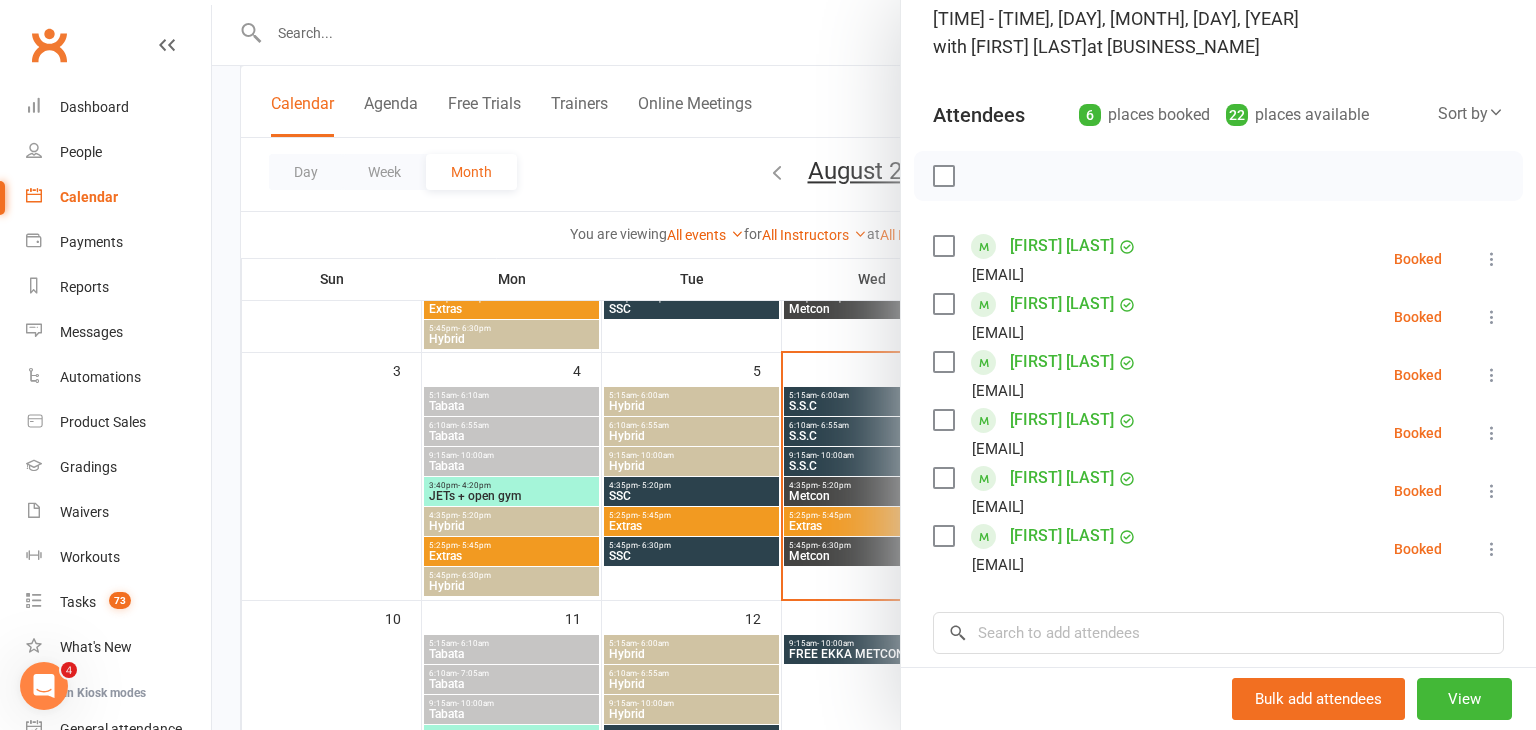 scroll, scrollTop: 0, scrollLeft: 0, axis: both 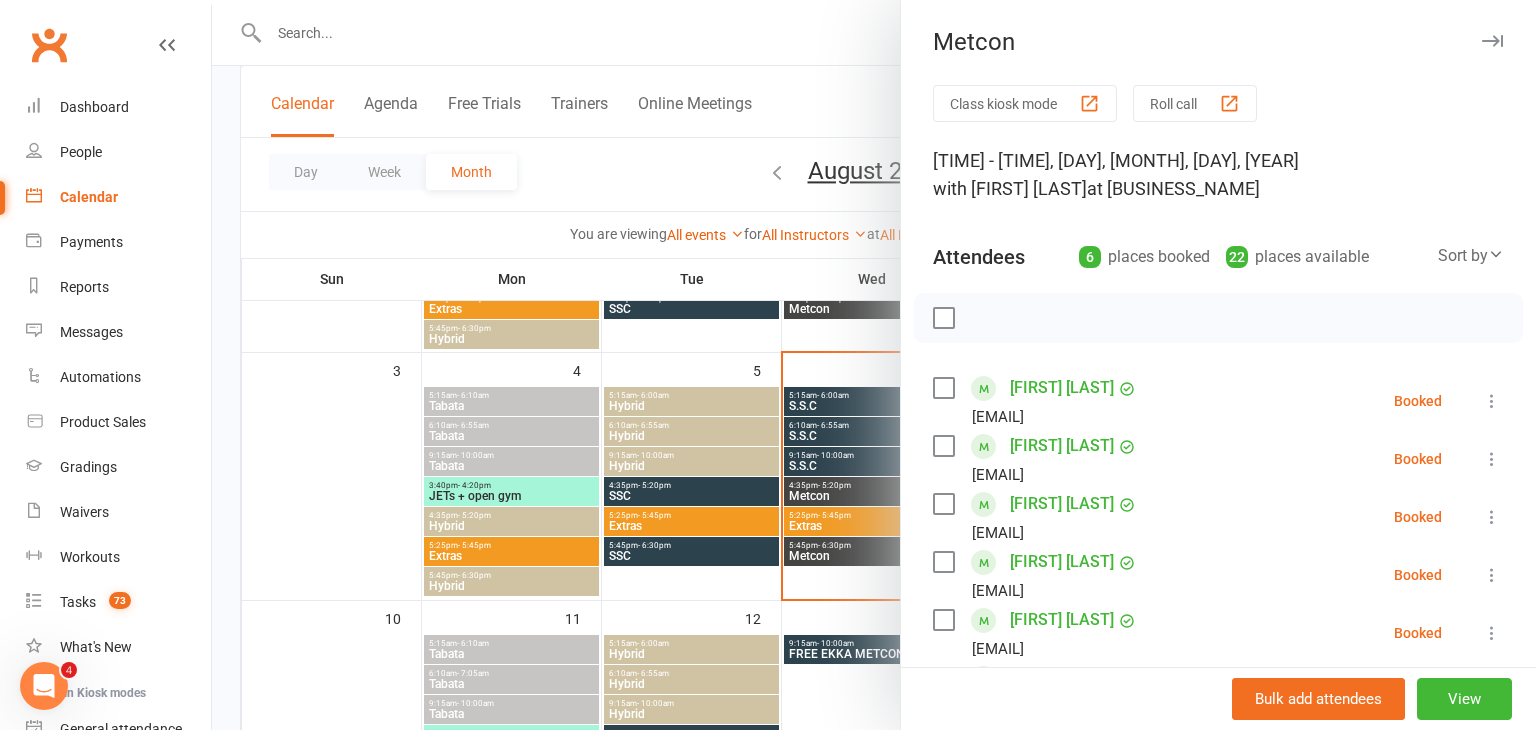 click at bounding box center [1492, 41] 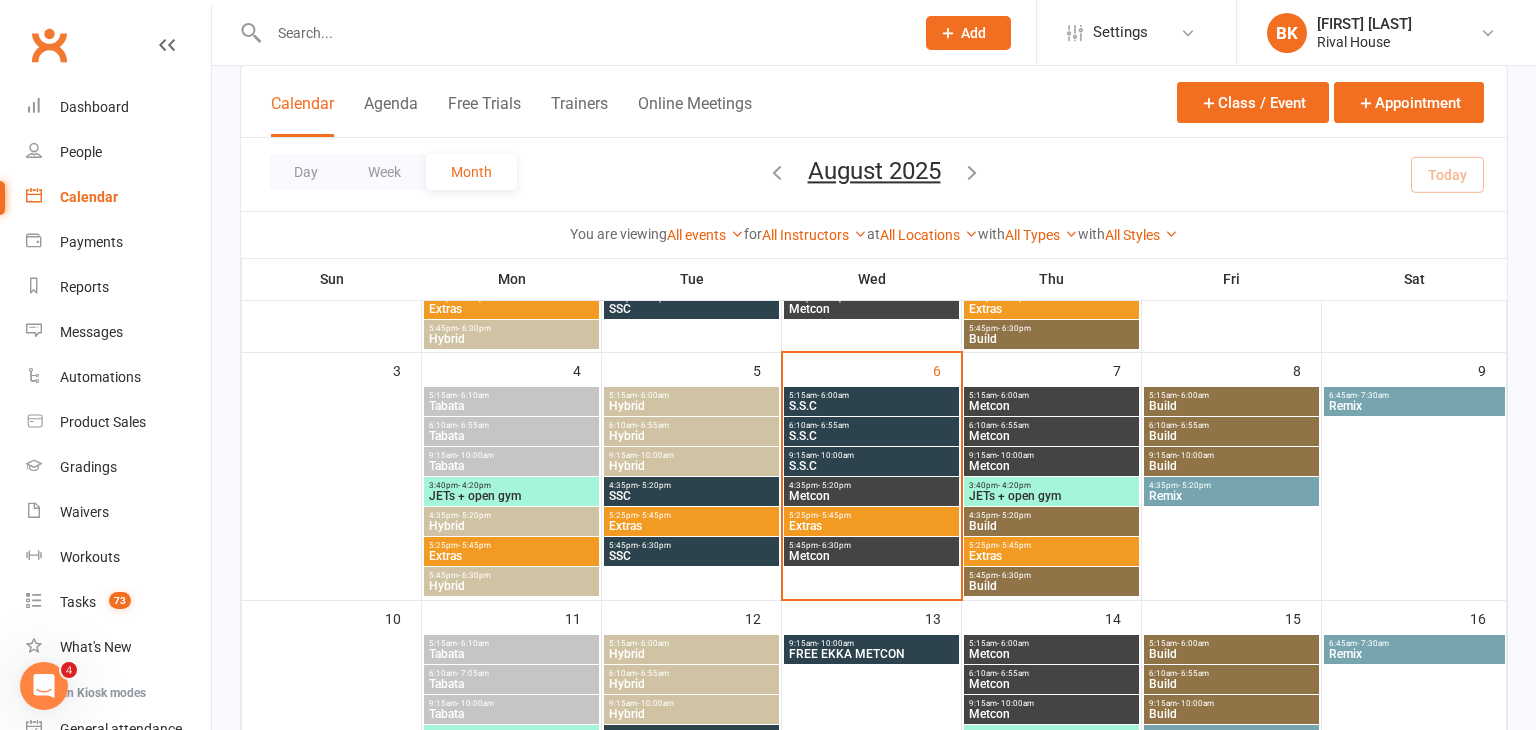 click at bounding box center [581, 33] 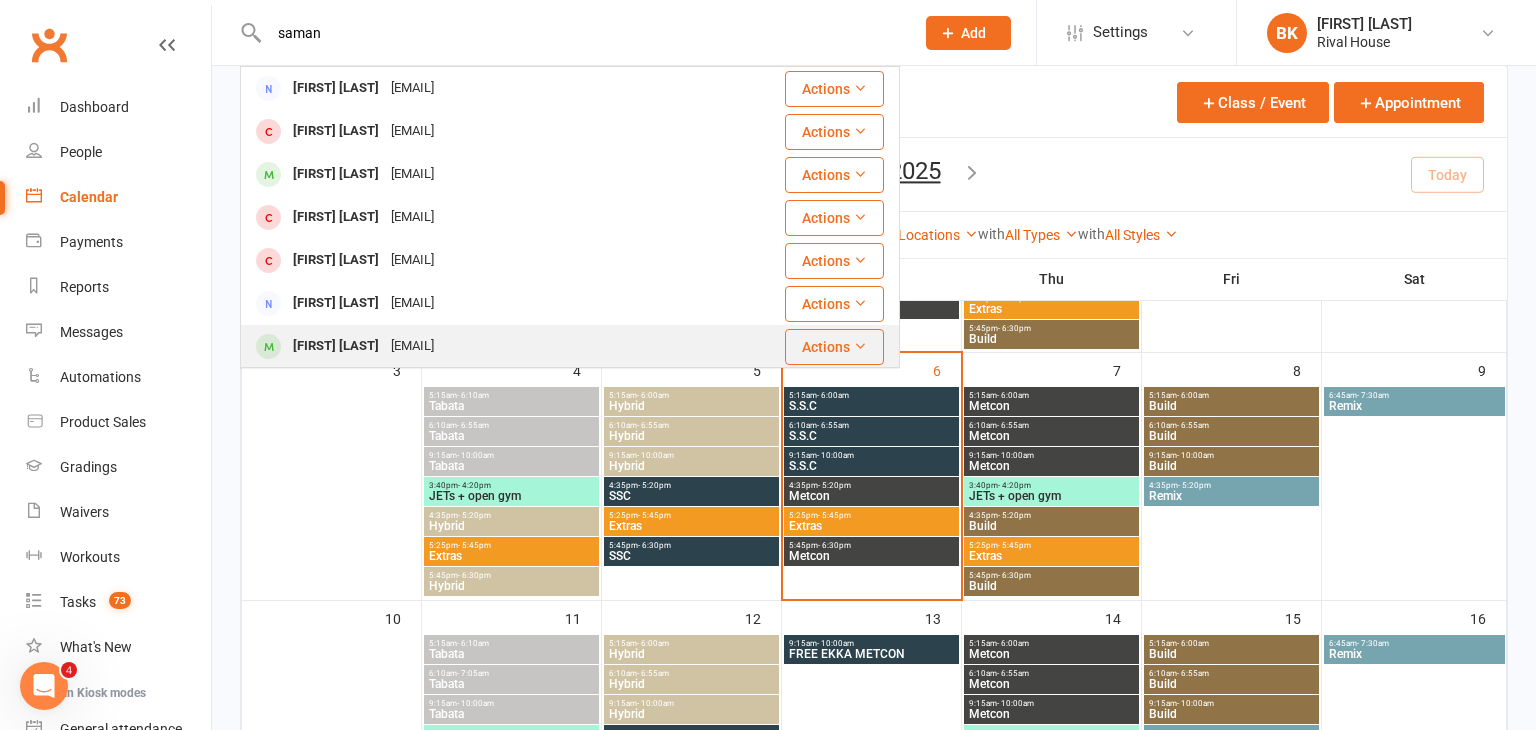 type on "saman" 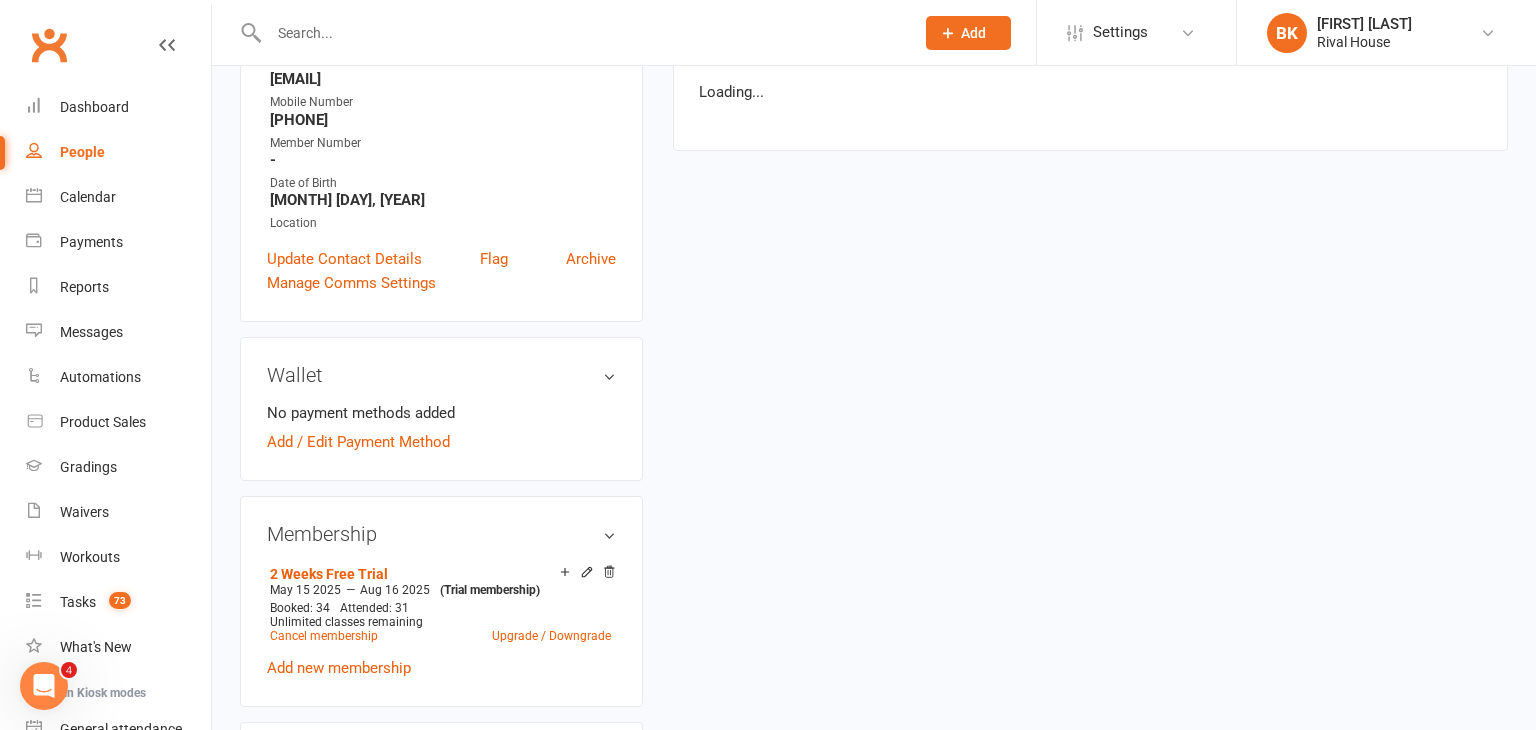 scroll, scrollTop: 0, scrollLeft: 0, axis: both 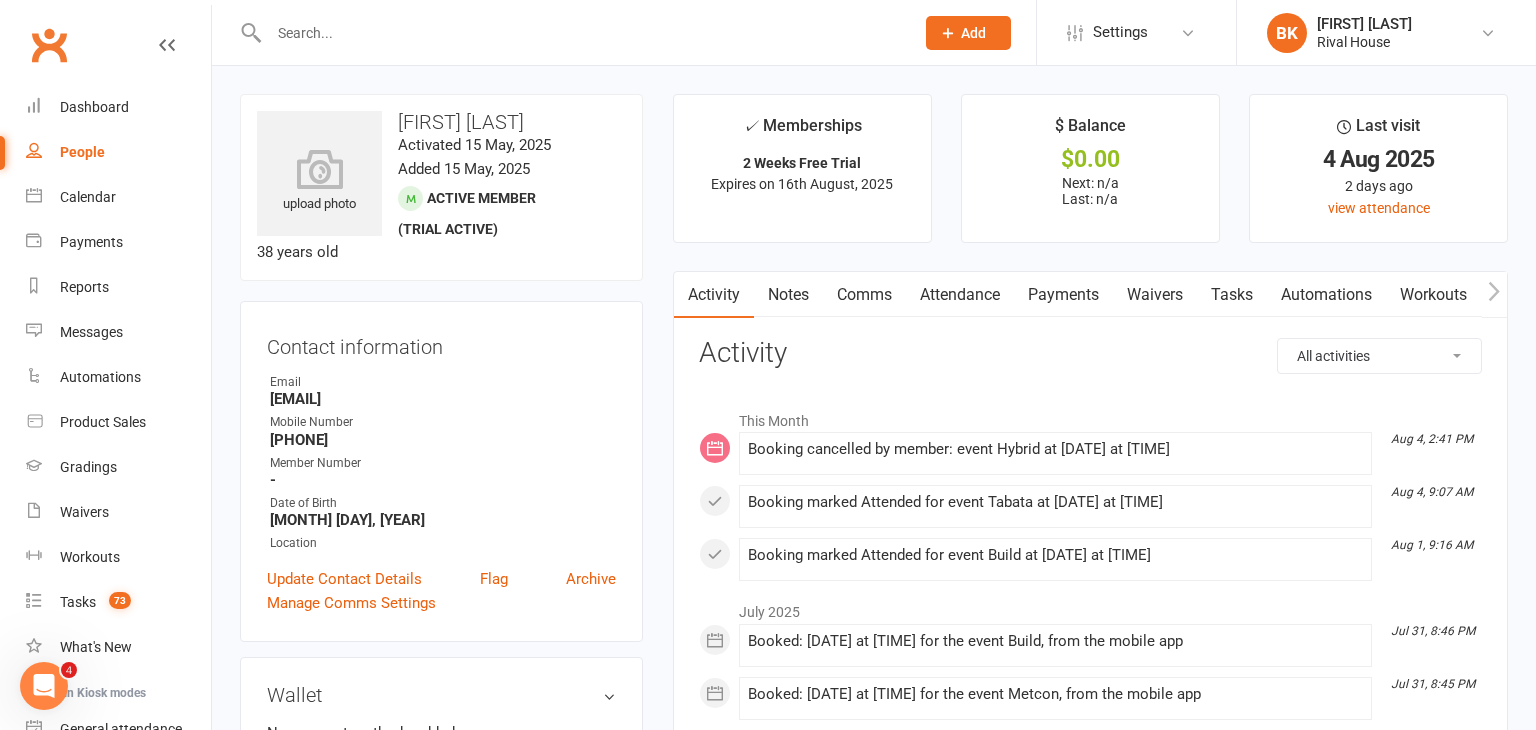 click on "upload photo Samantha Horwood Activated 15 May, 2025 Added 15 May, 2025   Active member (trial active) 38 years old  Contact information Owner   Email  s.n.b.tucker@gmail.com
Mobile Number  0413475657
Member Number  -
Date of Birth  July 29, 1987
Location
Update Contact Details Flag Archive Manage Comms Settings" at bounding box center [441, 368] 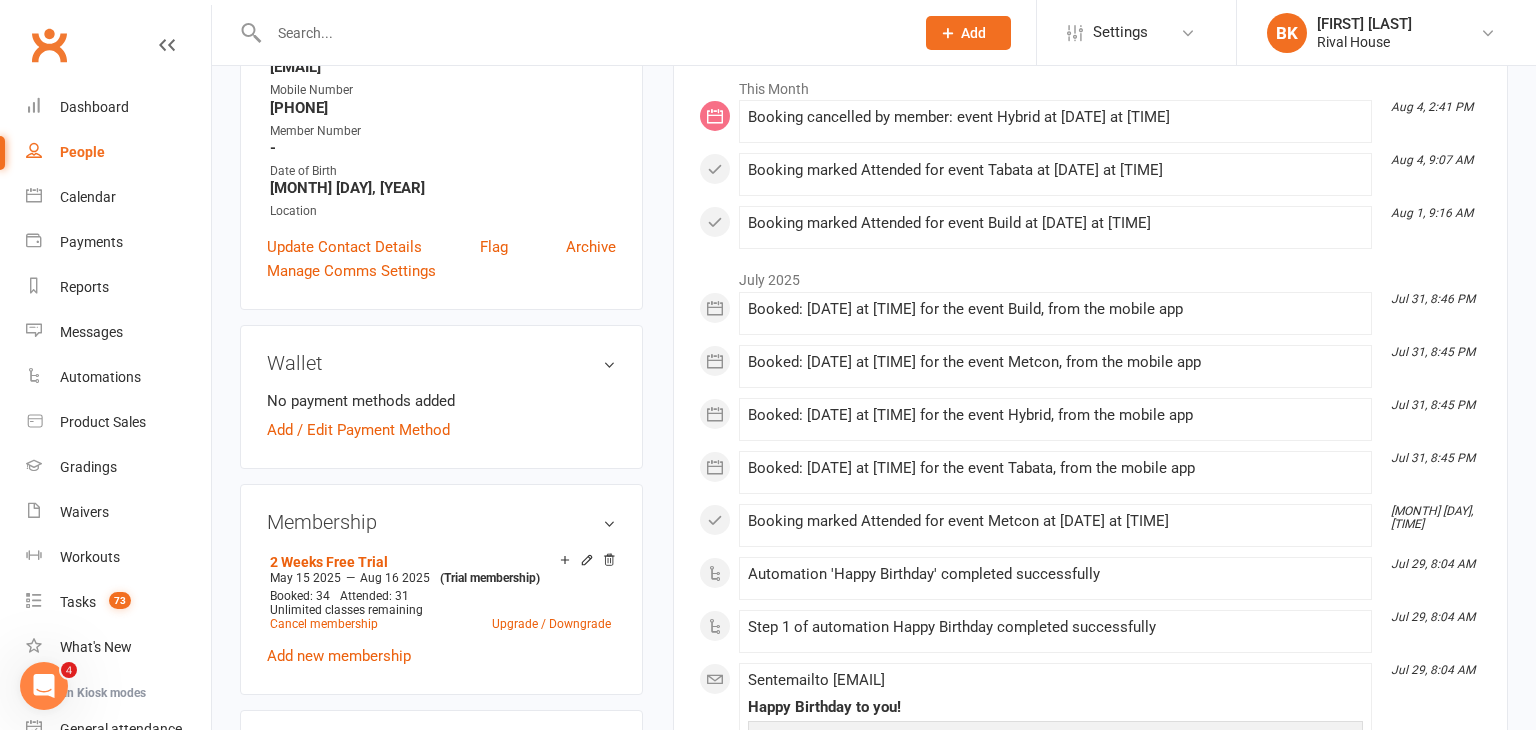 scroll, scrollTop: 413, scrollLeft: 0, axis: vertical 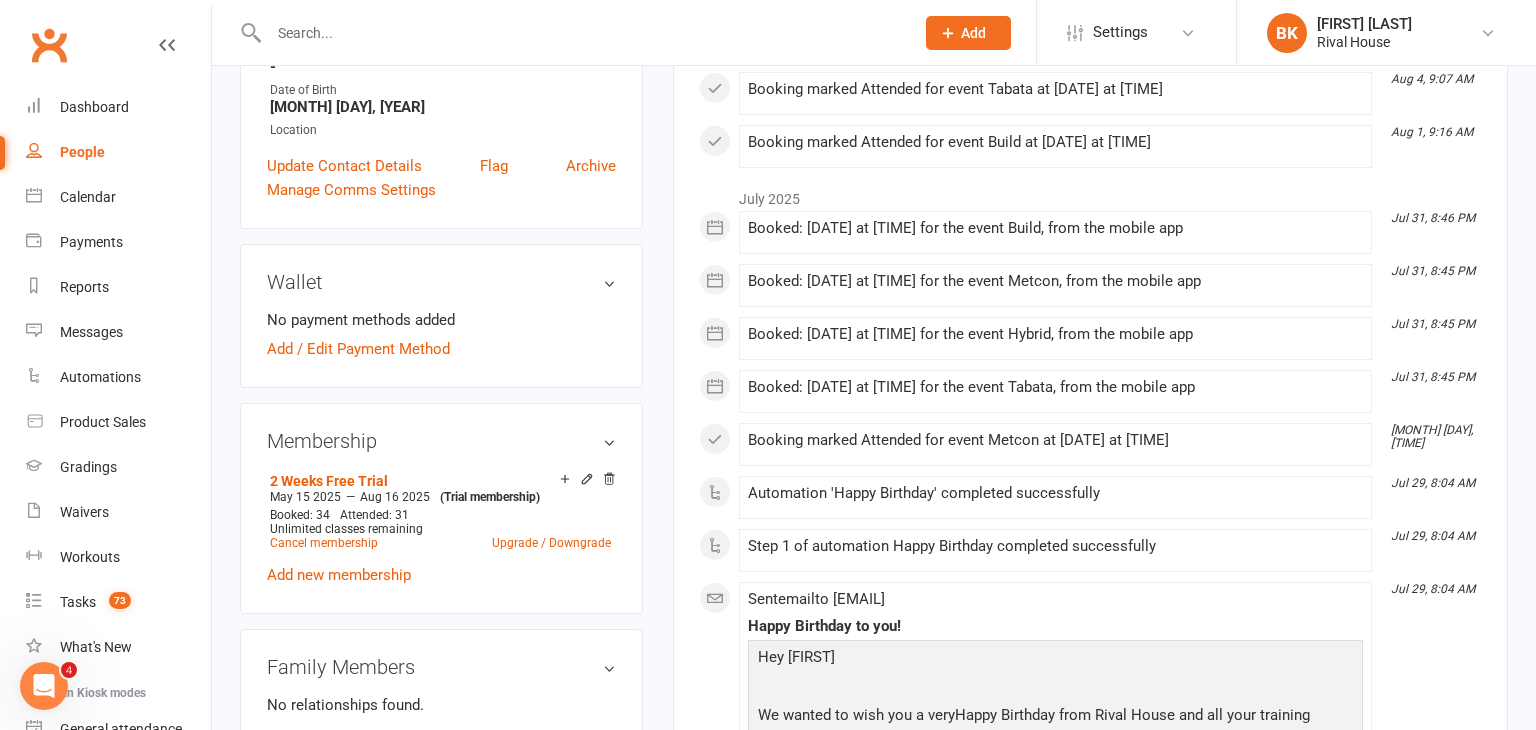 click on "Wallet" at bounding box center (441, 282) 